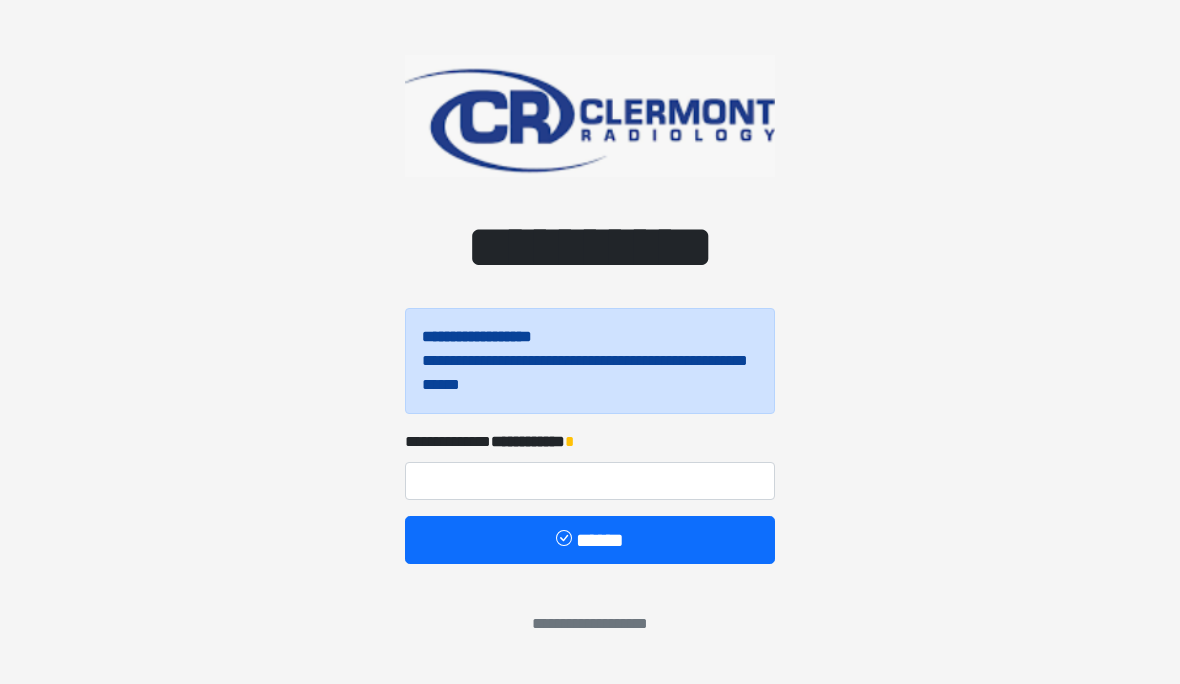 scroll, scrollTop: 0, scrollLeft: 0, axis: both 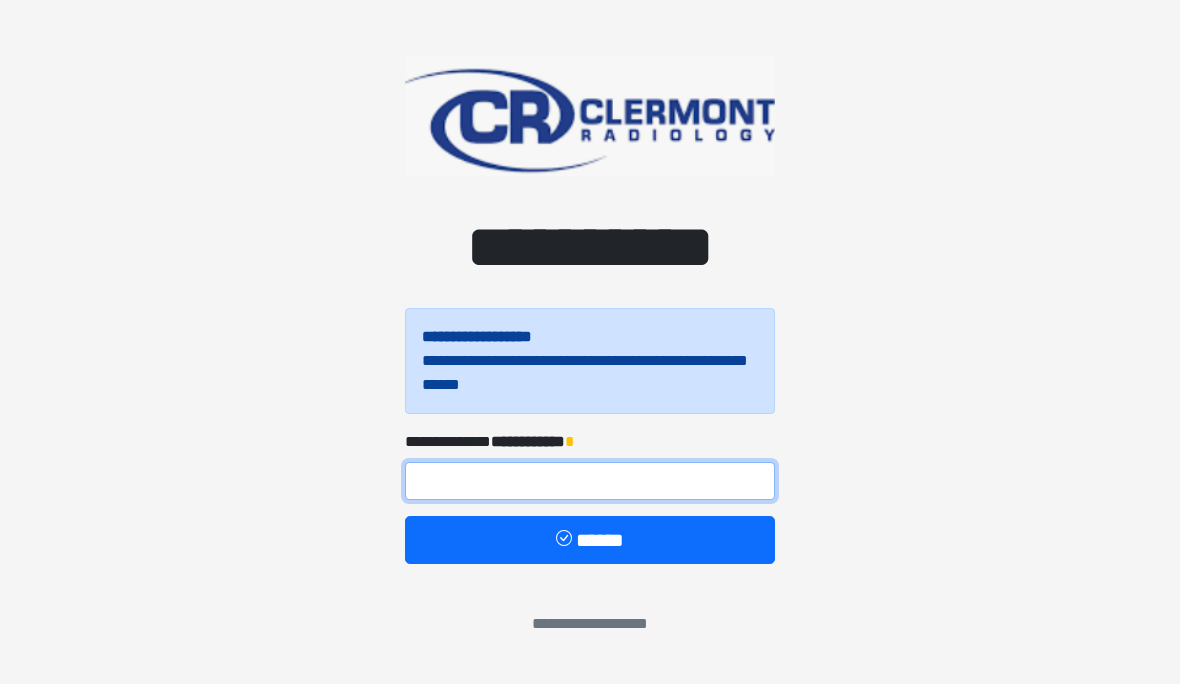 click at bounding box center [590, 481] 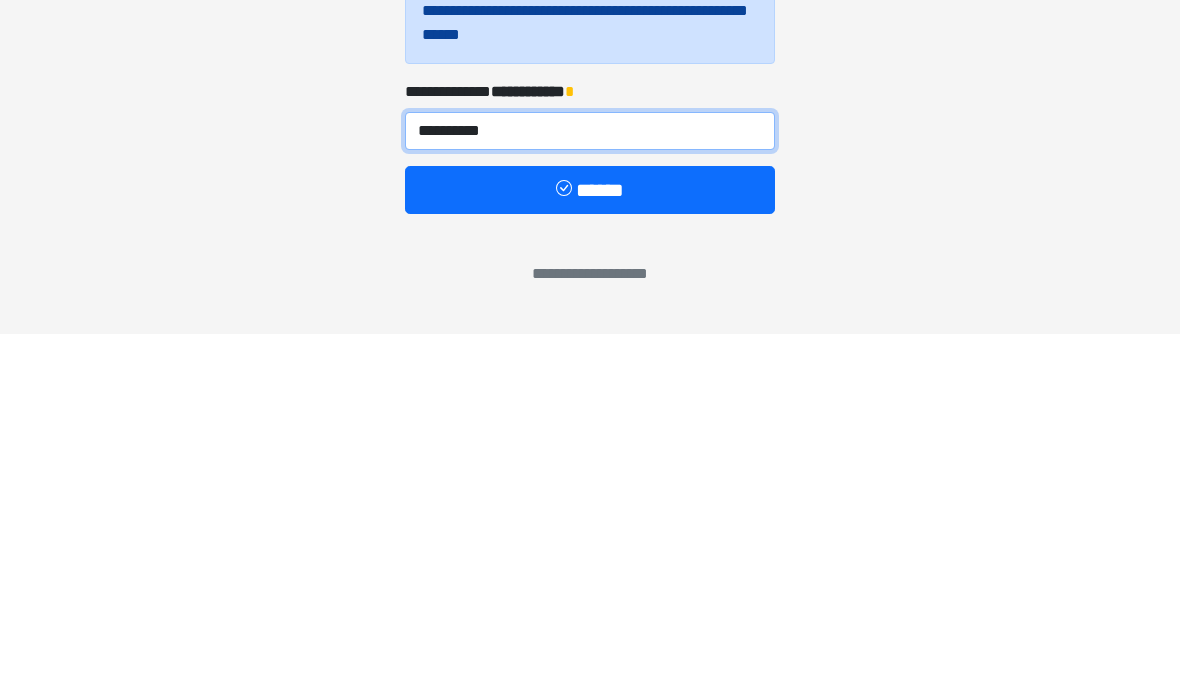 type on "**********" 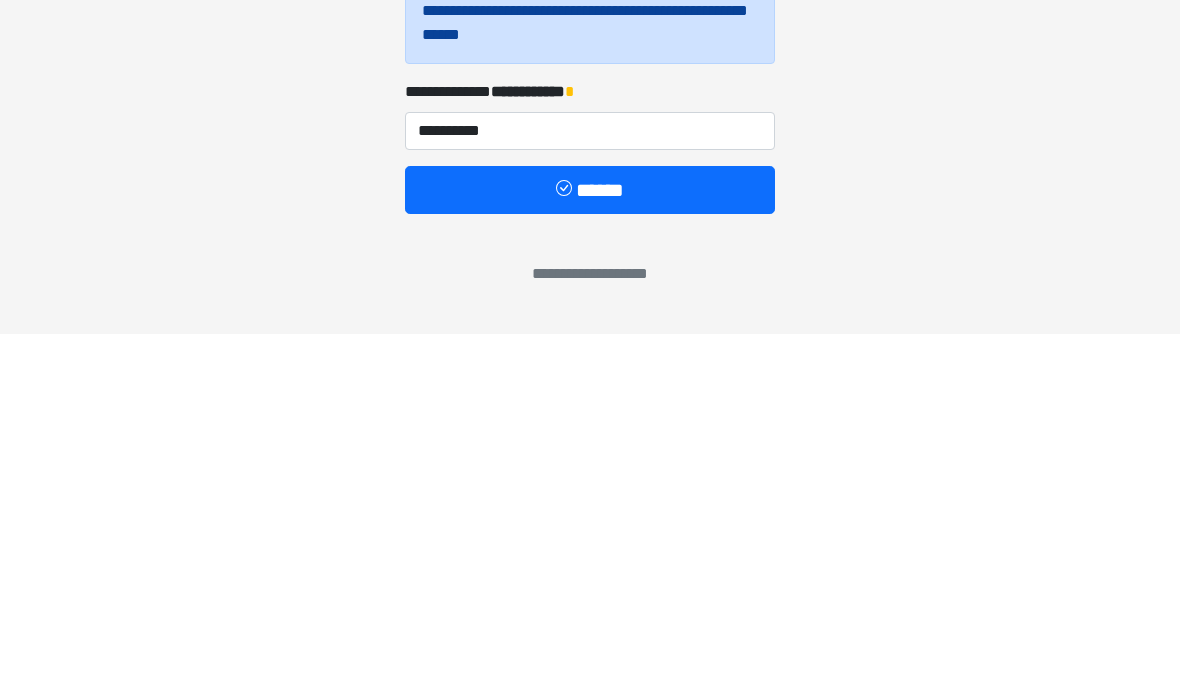 click on "******" at bounding box center (590, 540) 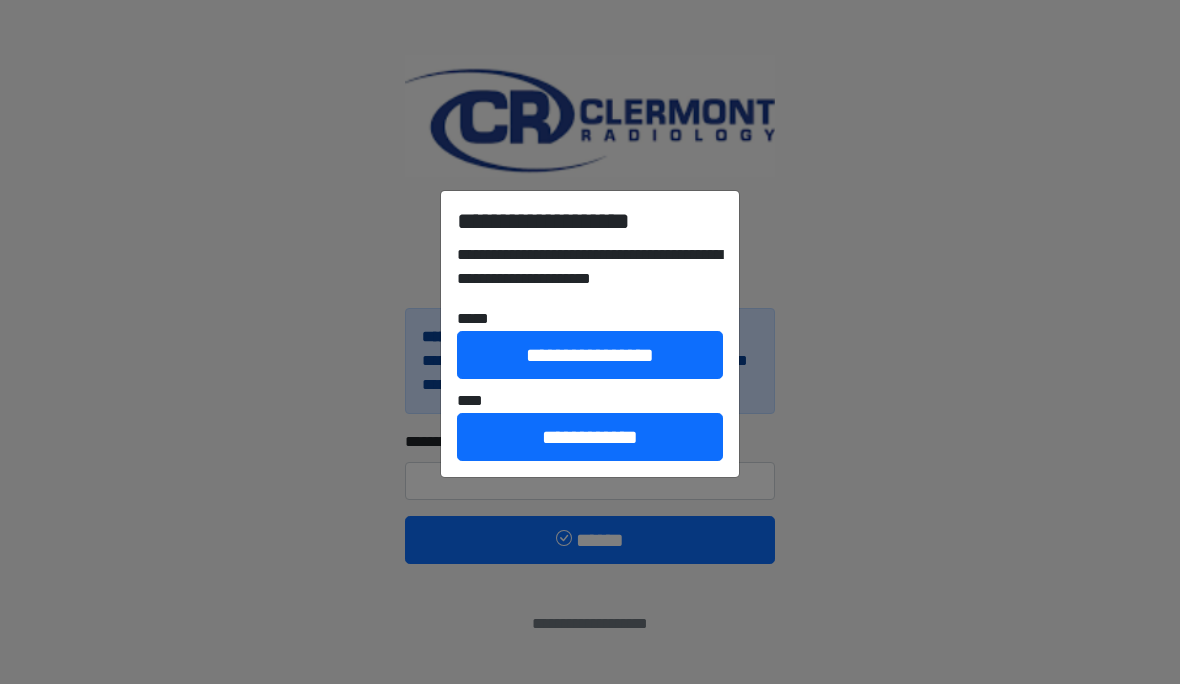 click on "**********" at bounding box center [590, 437] 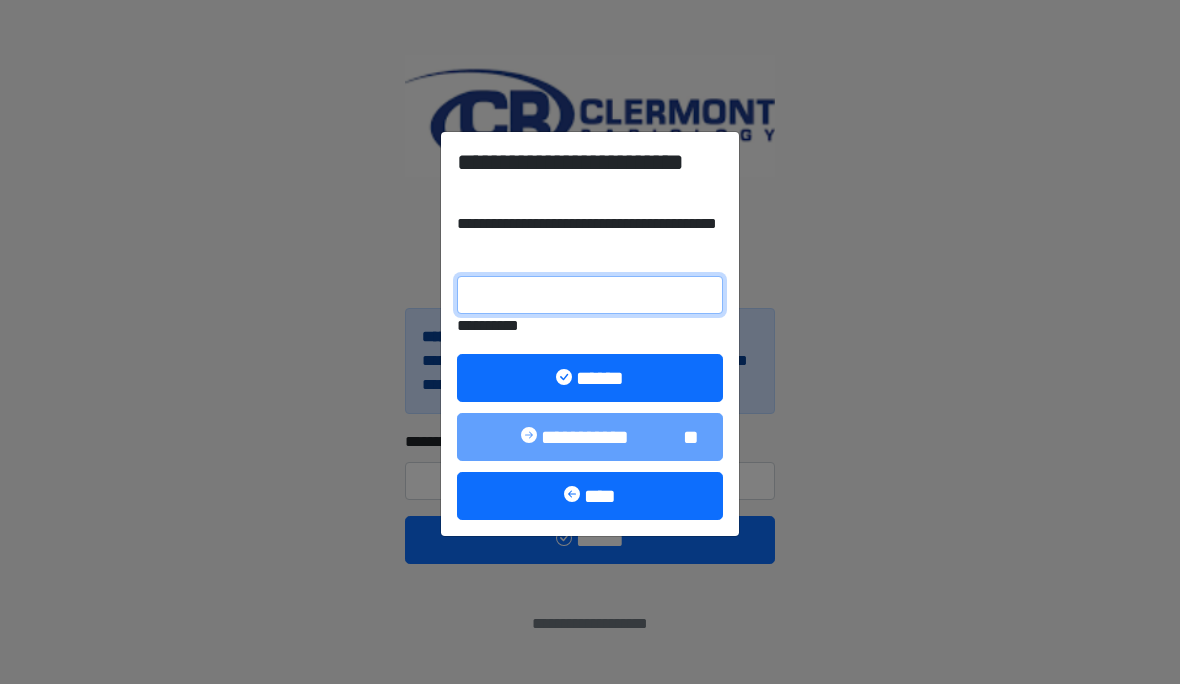 click on "**********" at bounding box center [590, 295] 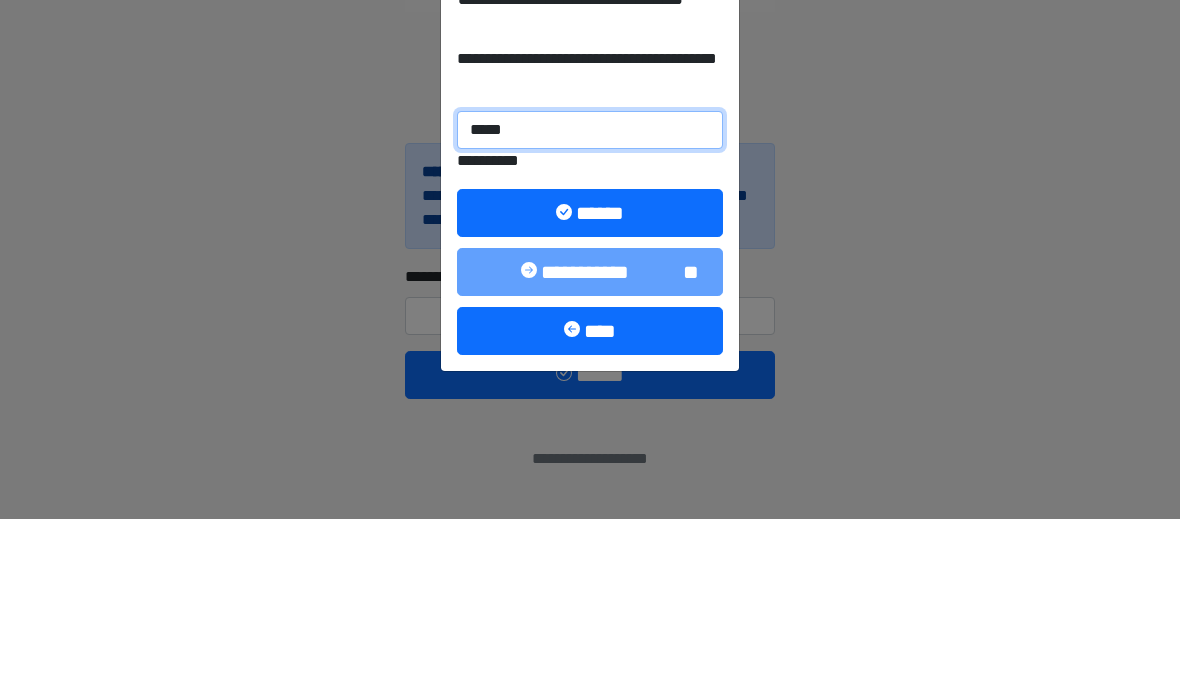 type on "******" 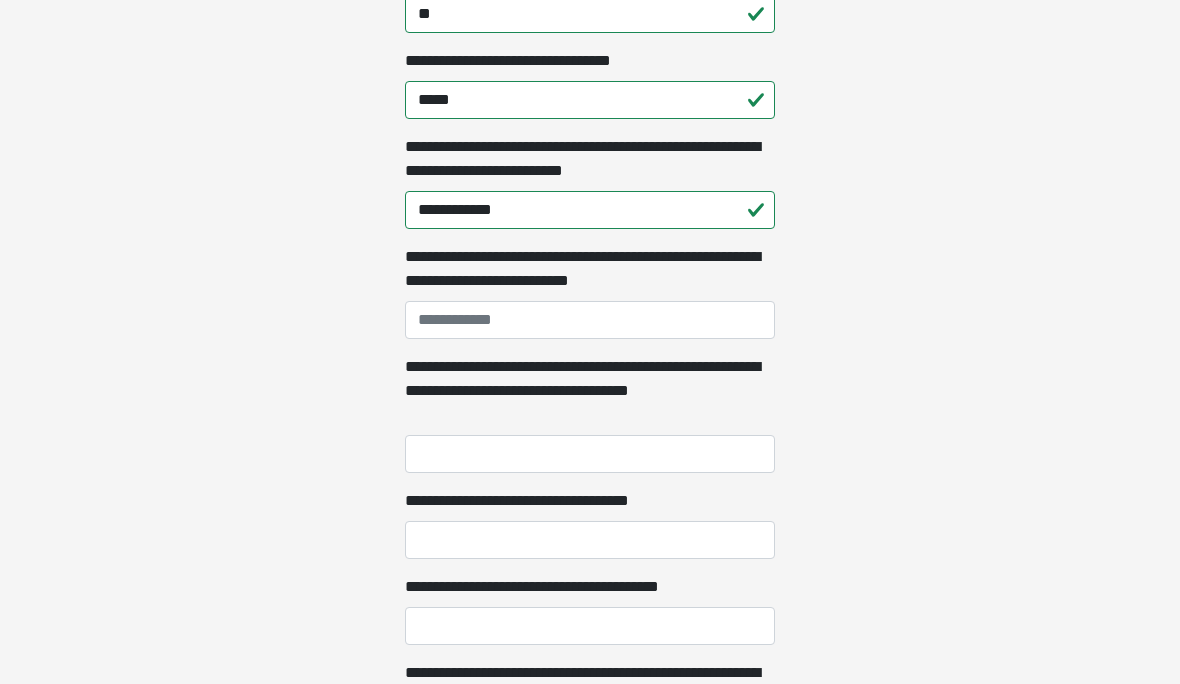 scroll, scrollTop: 1233, scrollLeft: 0, axis: vertical 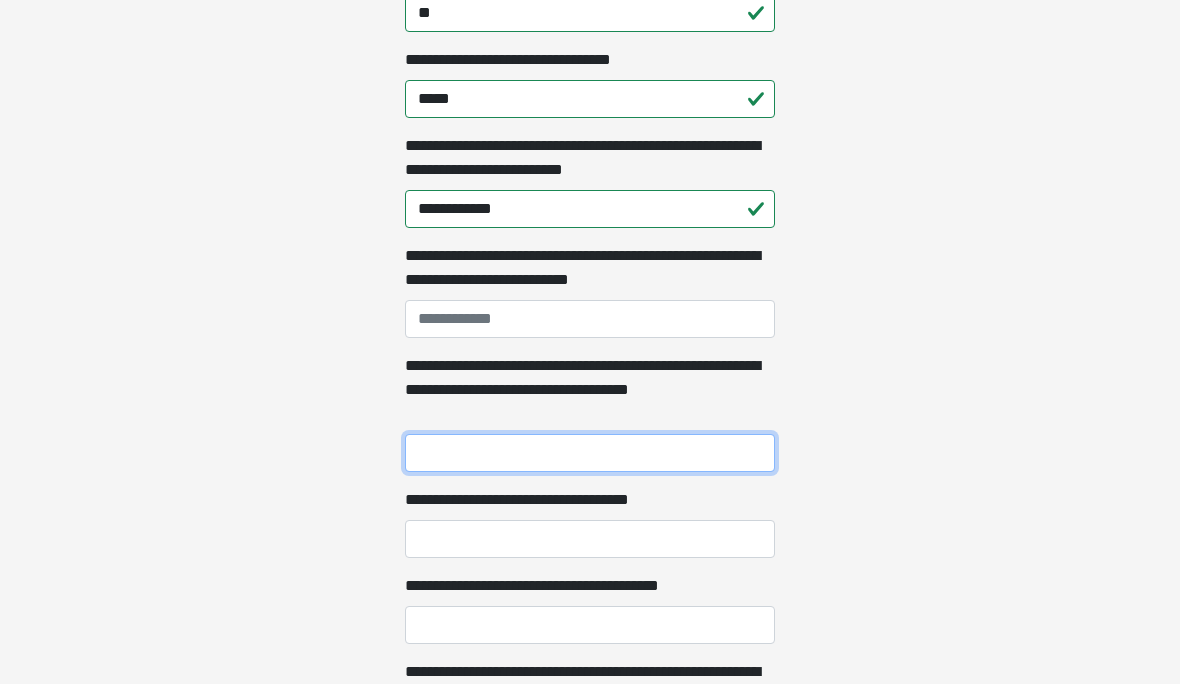 click on "**********" at bounding box center [590, 454] 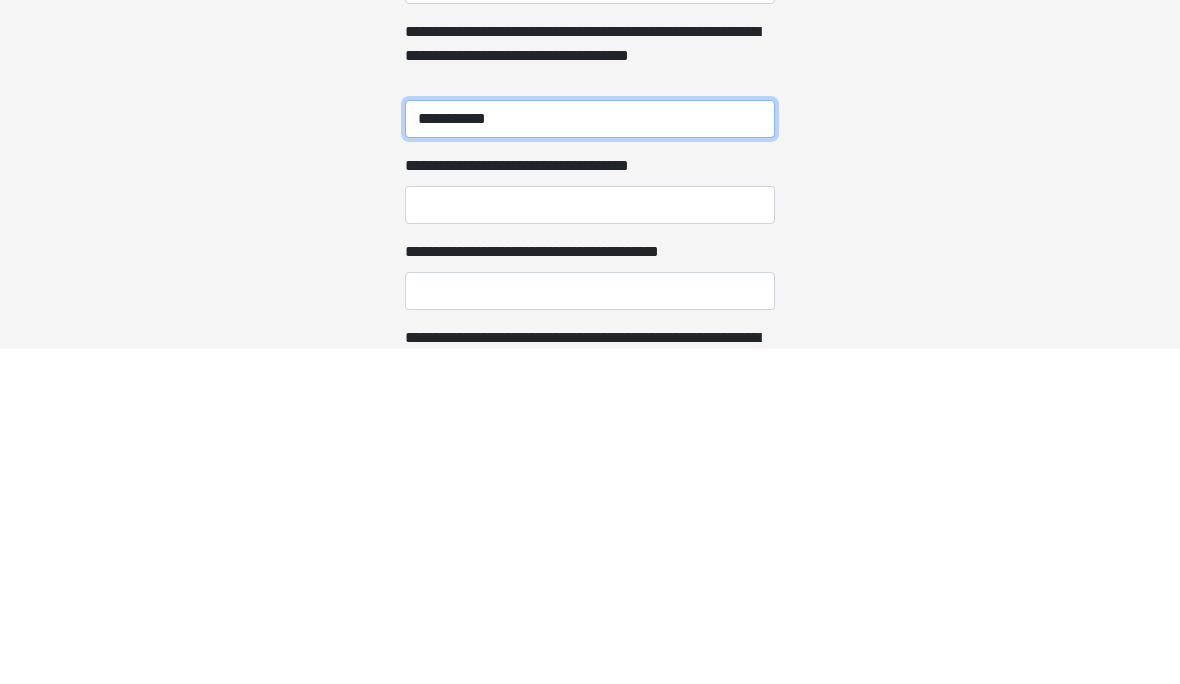 type on "**********" 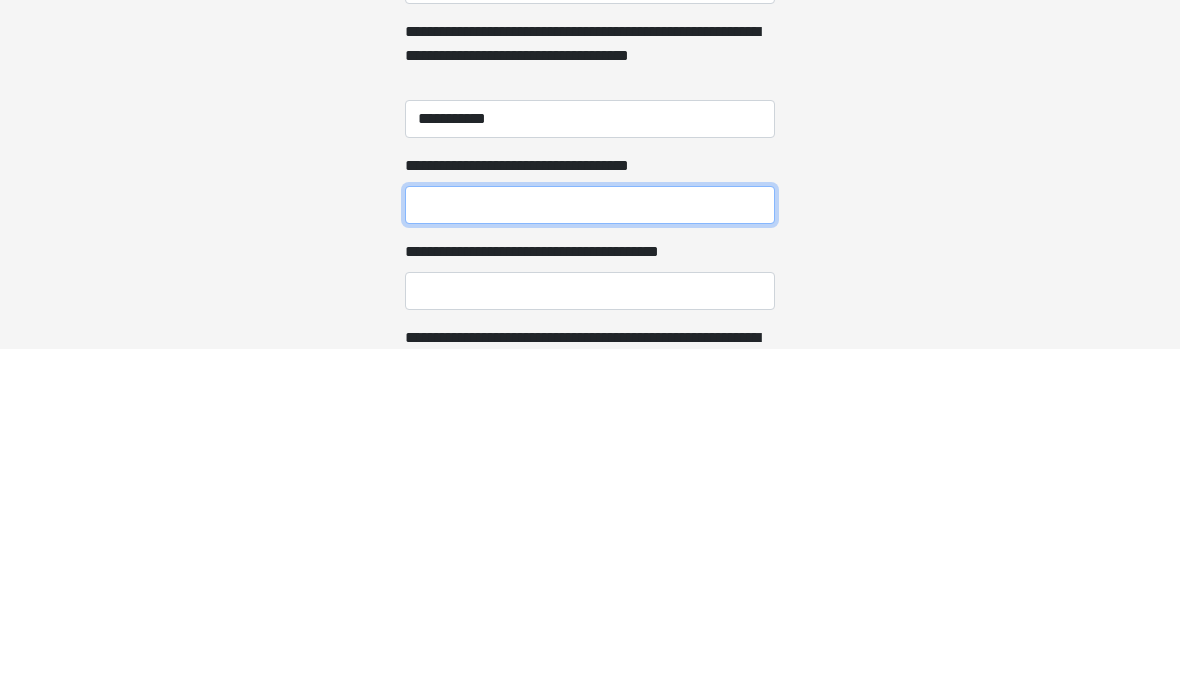 click on "**********" at bounding box center [590, 540] 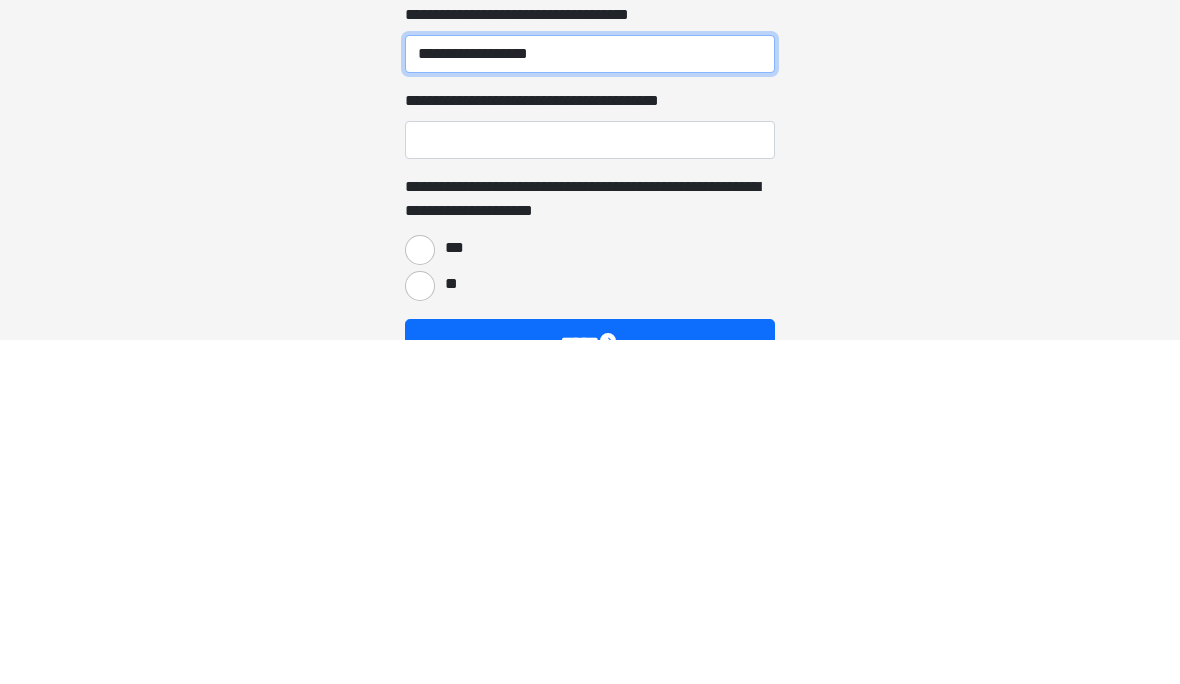 scroll, scrollTop: 1379, scrollLeft: 0, axis: vertical 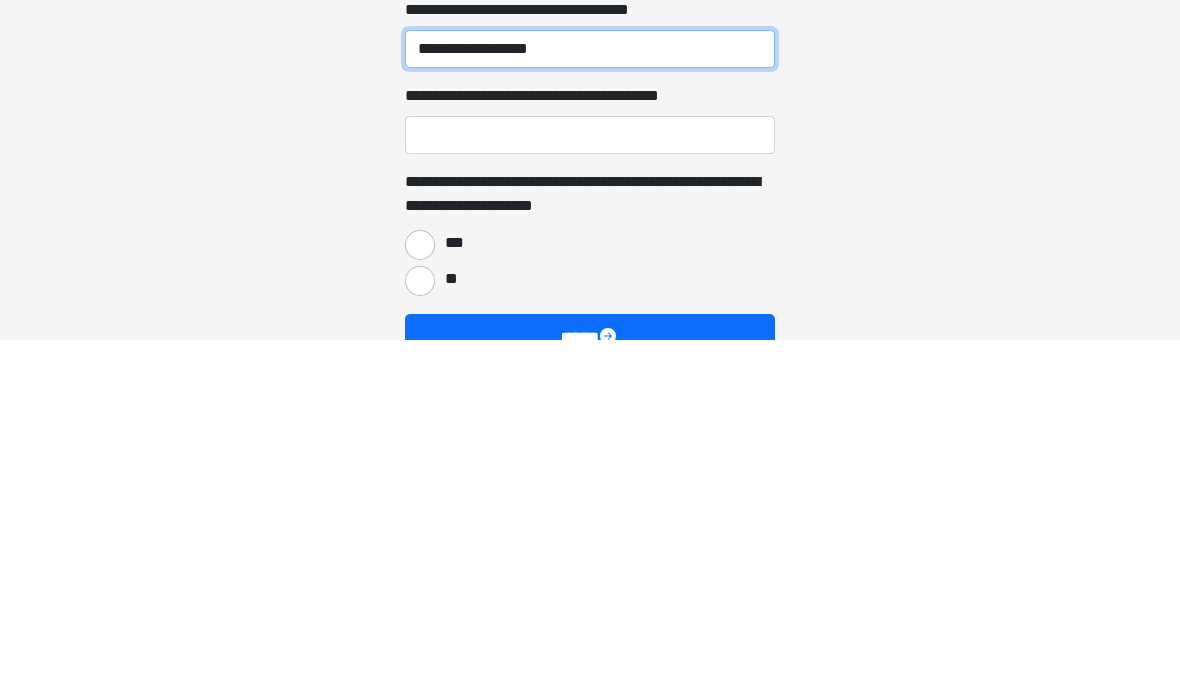 type on "**********" 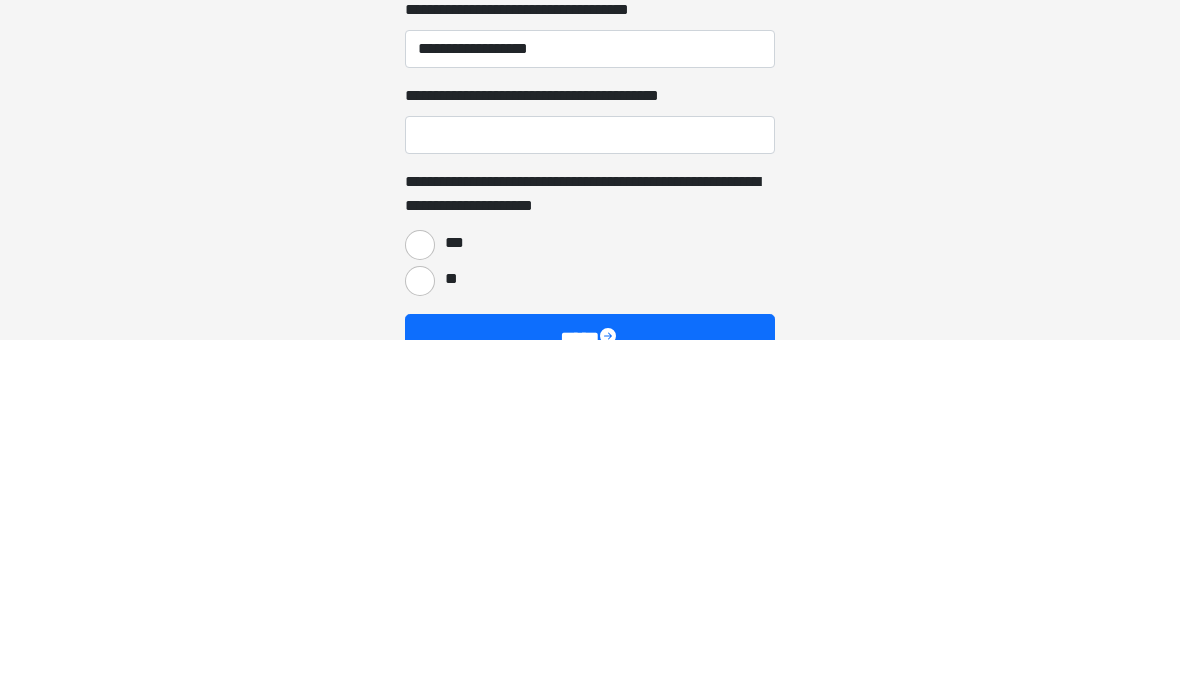 click on "***" at bounding box center (420, 590) 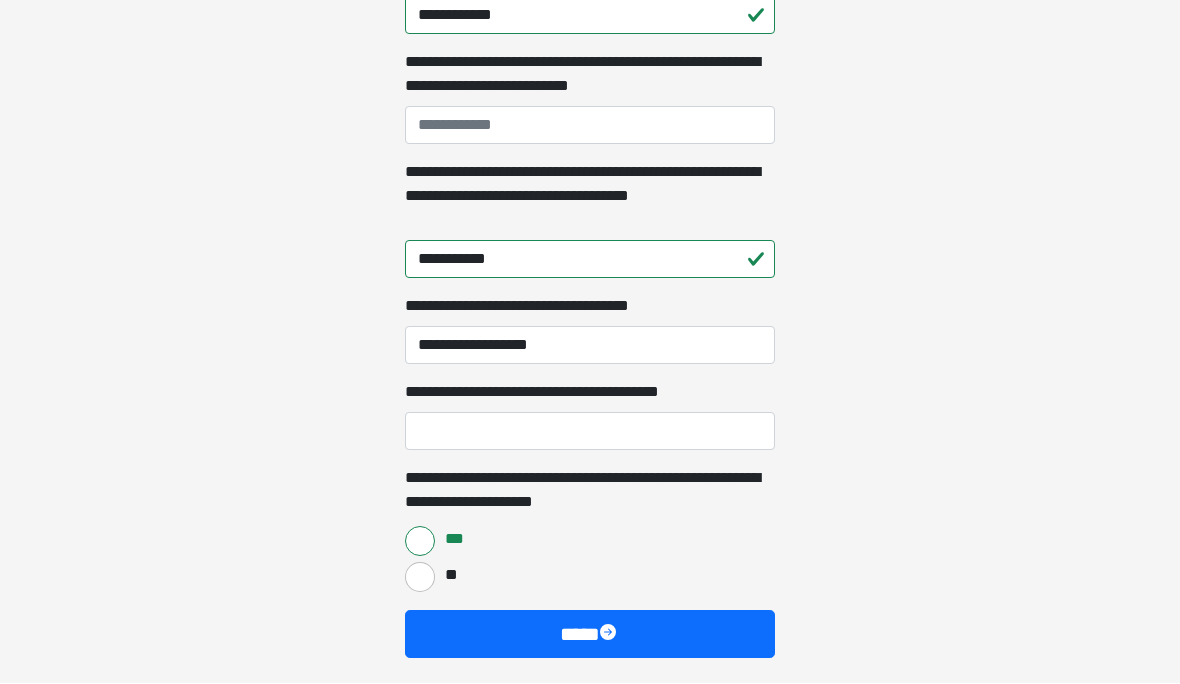 click at bounding box center [610, 635] 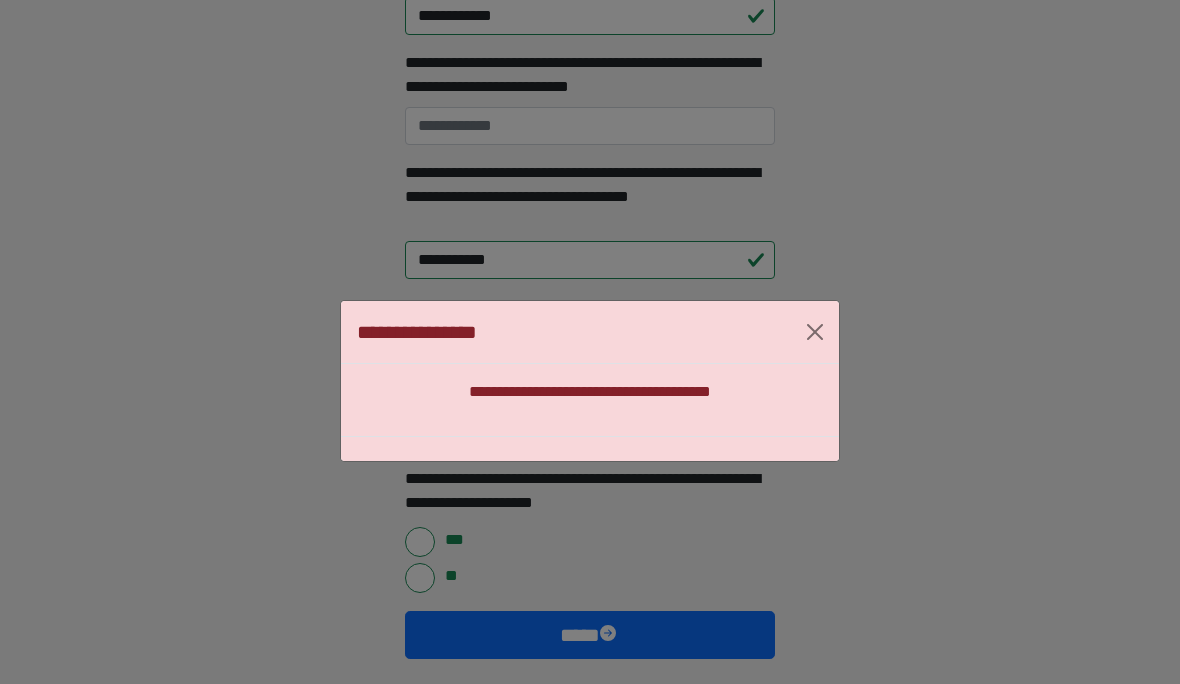 click at bounding box center [815, 332] 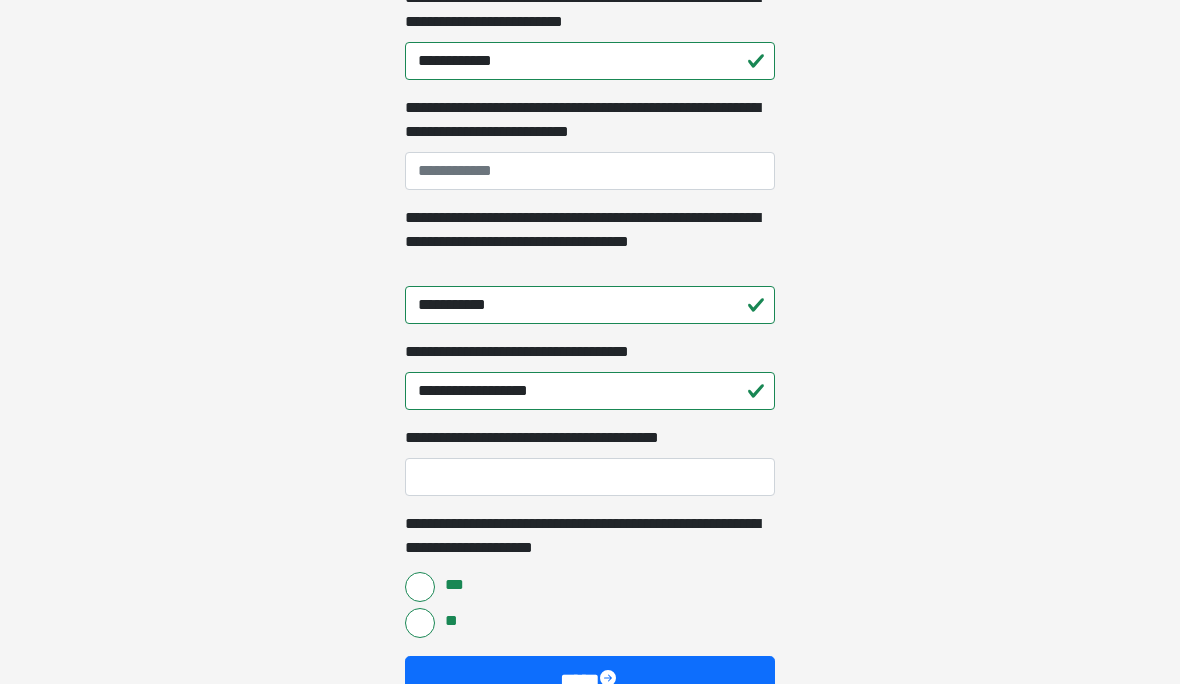 scroll, scrollTop: 1371, scrollLeft: 0, axis: vertical 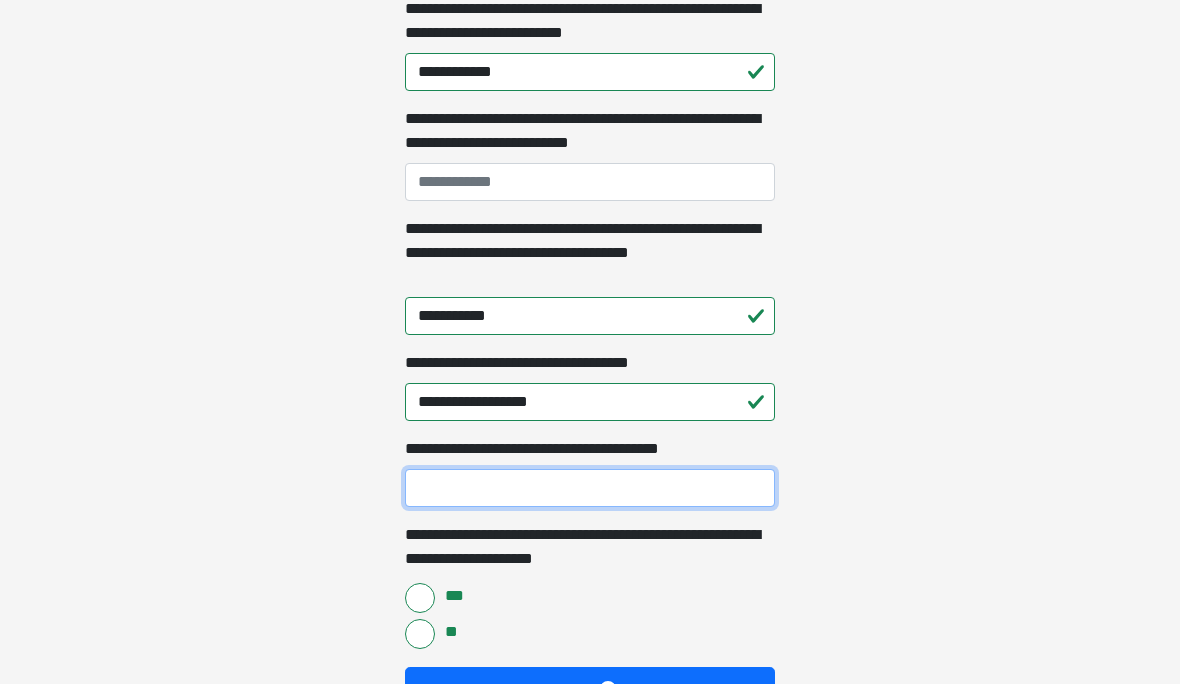 click on "**********" at bounding box center [590, 488] 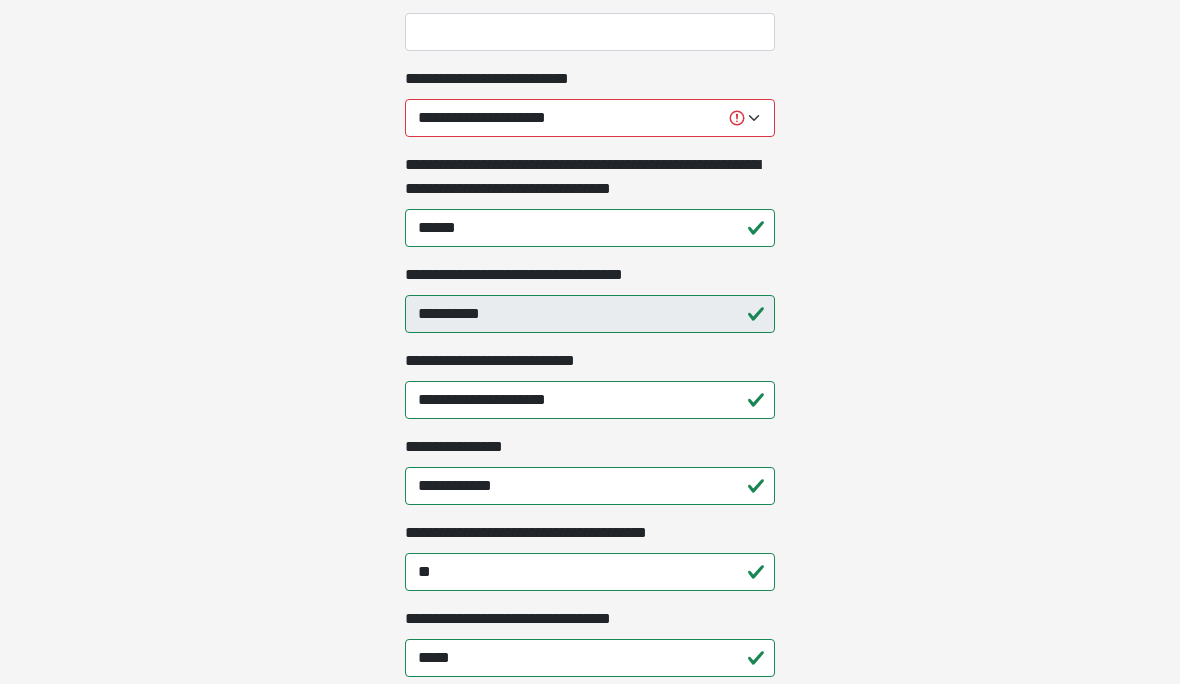 scroll, scrollTop: 668, scrollLeft: 0, axis: vertical 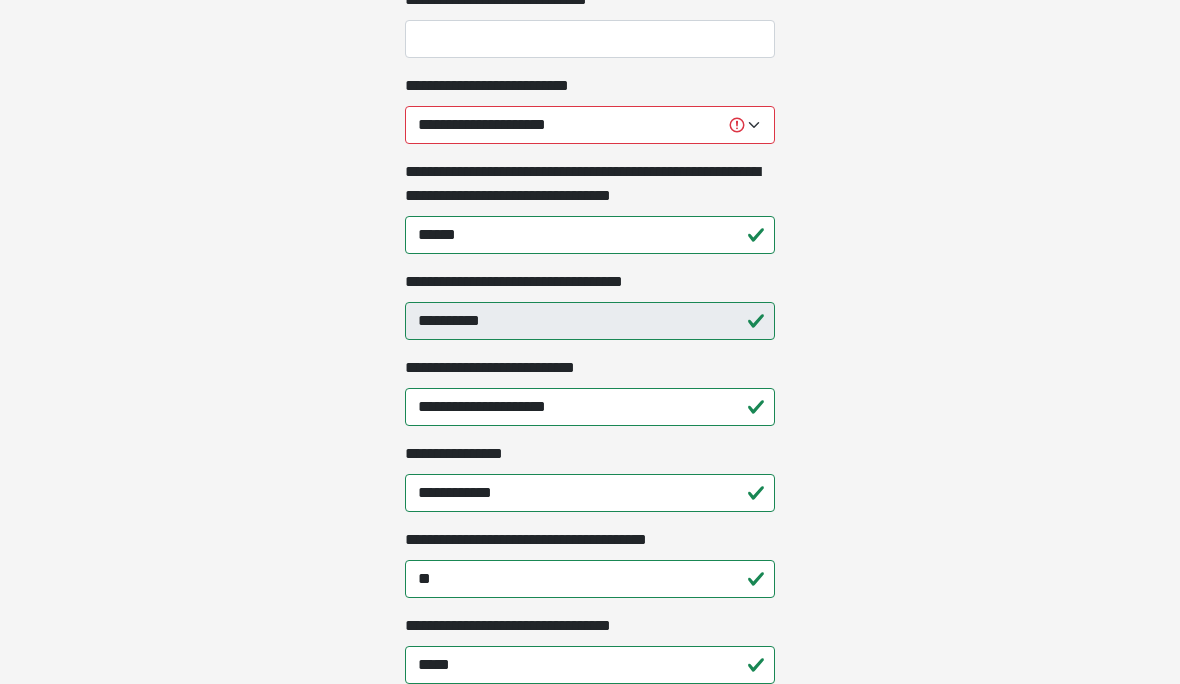 type on "****" 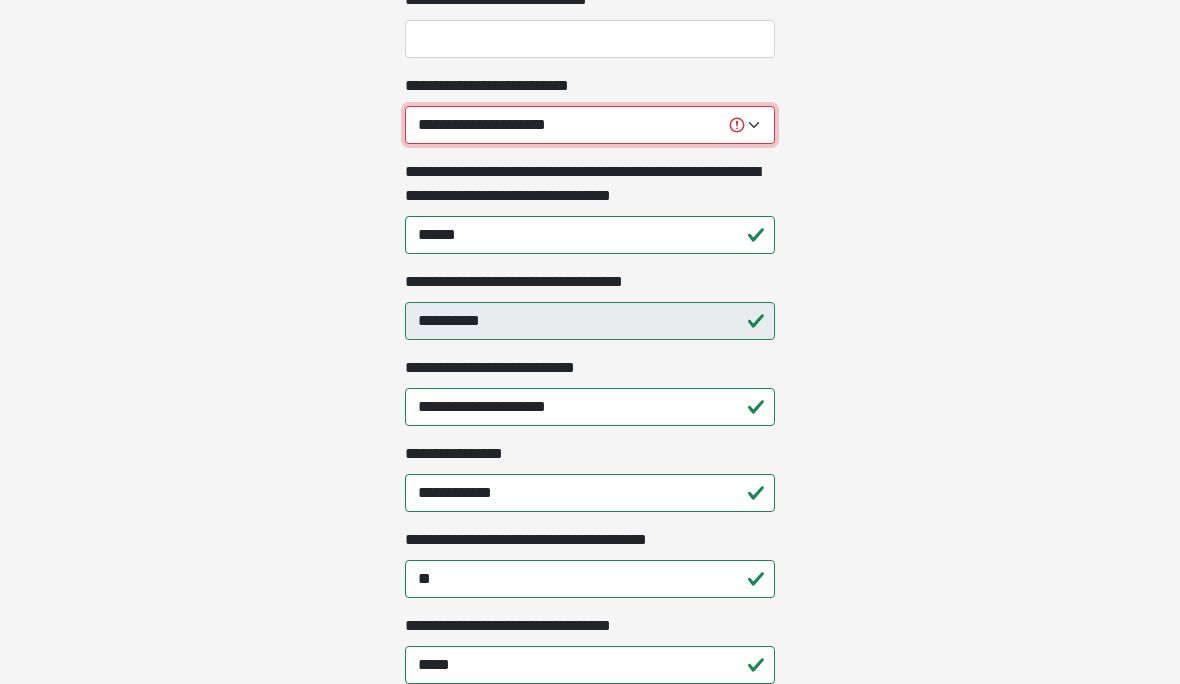 click on "**********" at bounding box center [590, 125] 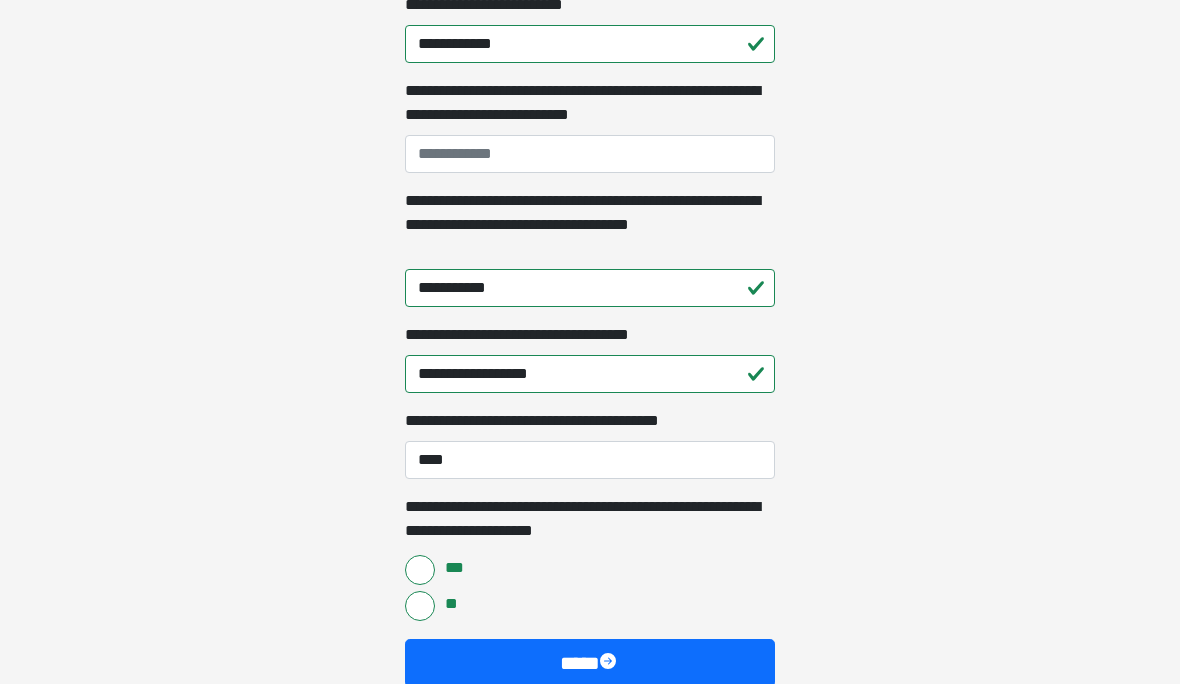 scroll, scrollTop: 1427, scrollLeft: 0, axis: vertical 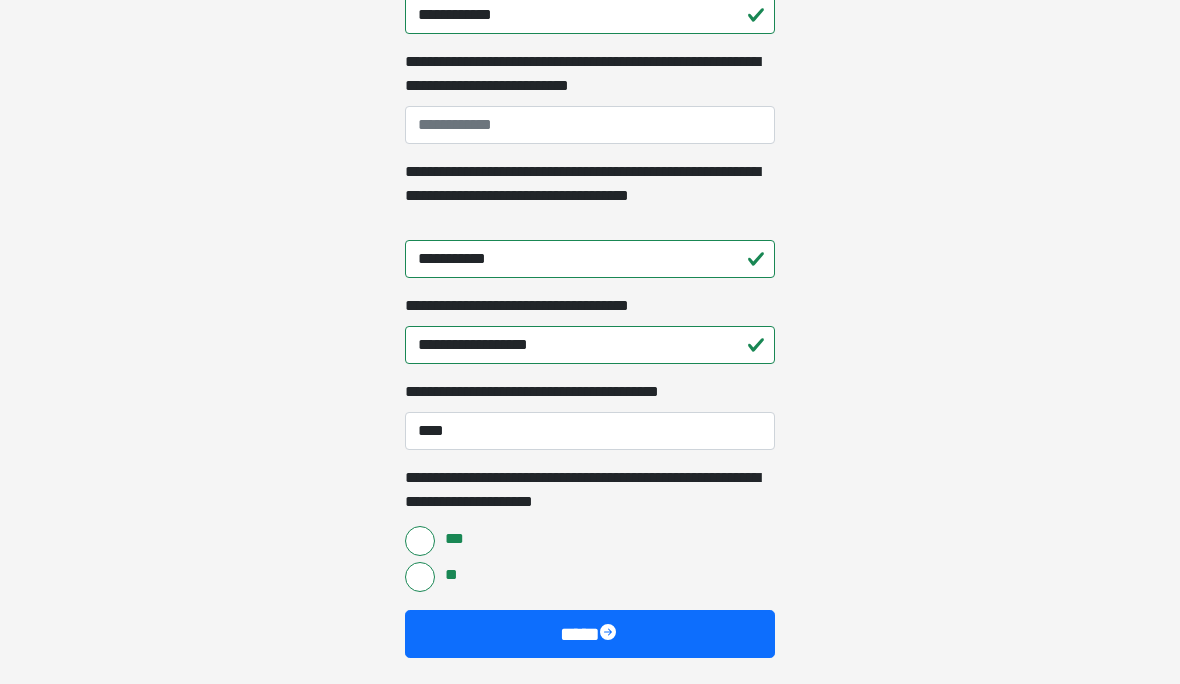 click on "****" at bounding box center (590, 635) 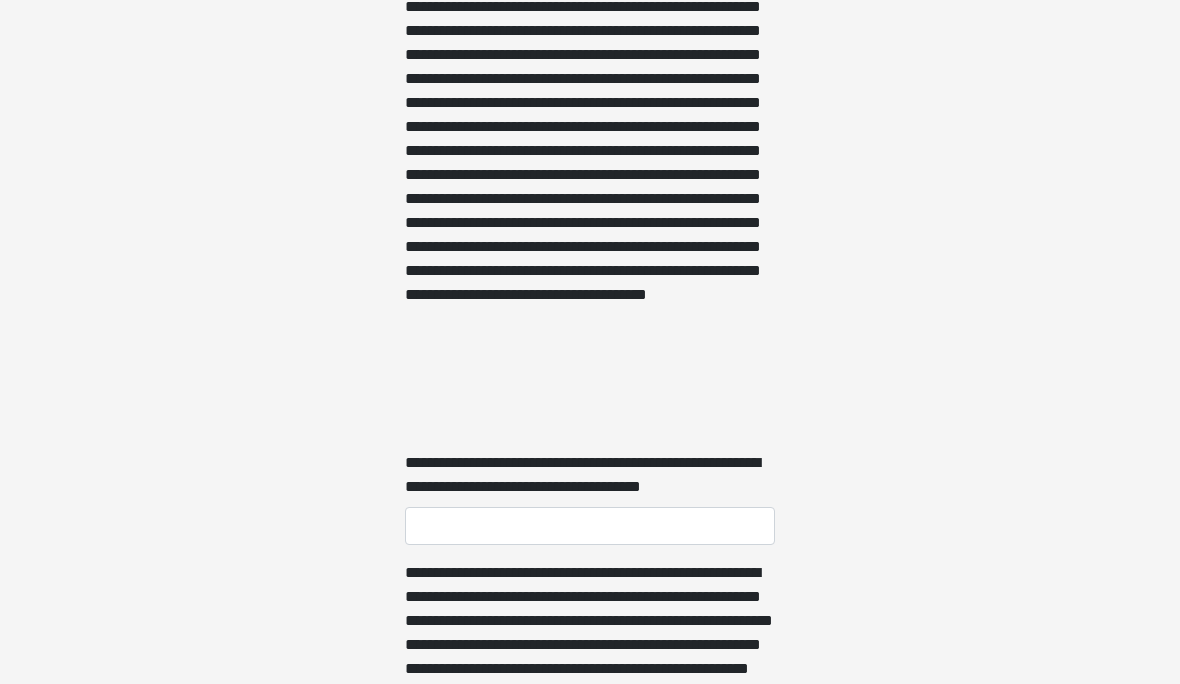 scroll, scrollTop: 5713, scrollLeft: 0, axis: vertical 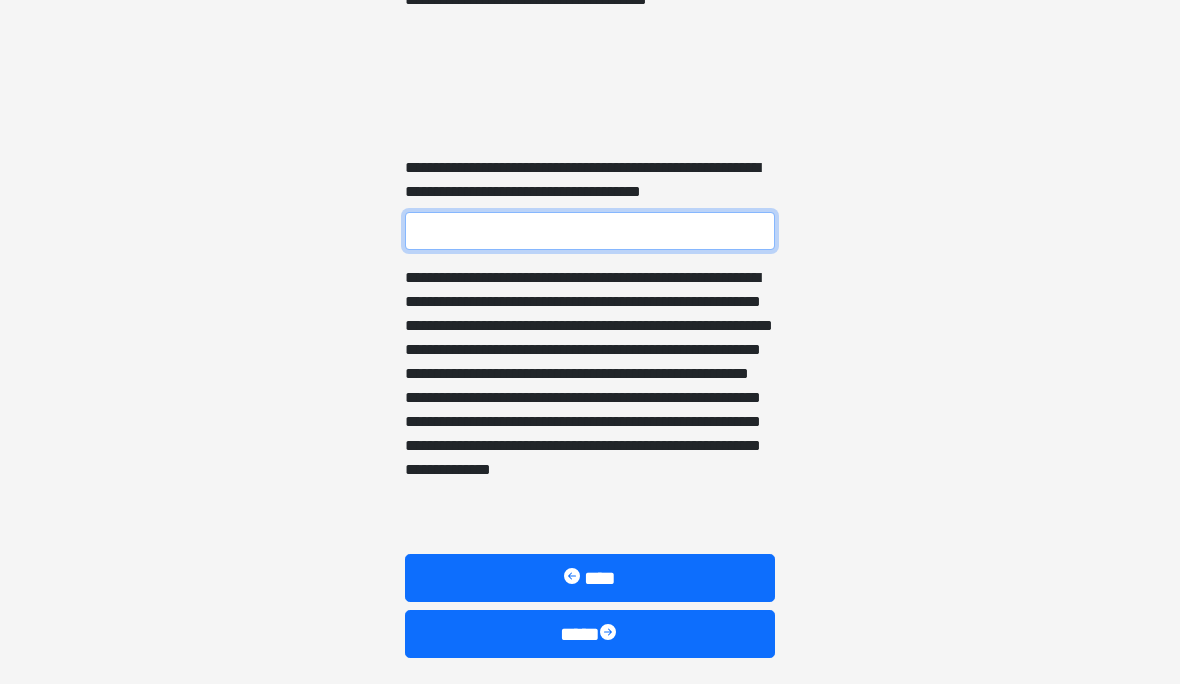 click on "**********" at bounding box center (590, 232) 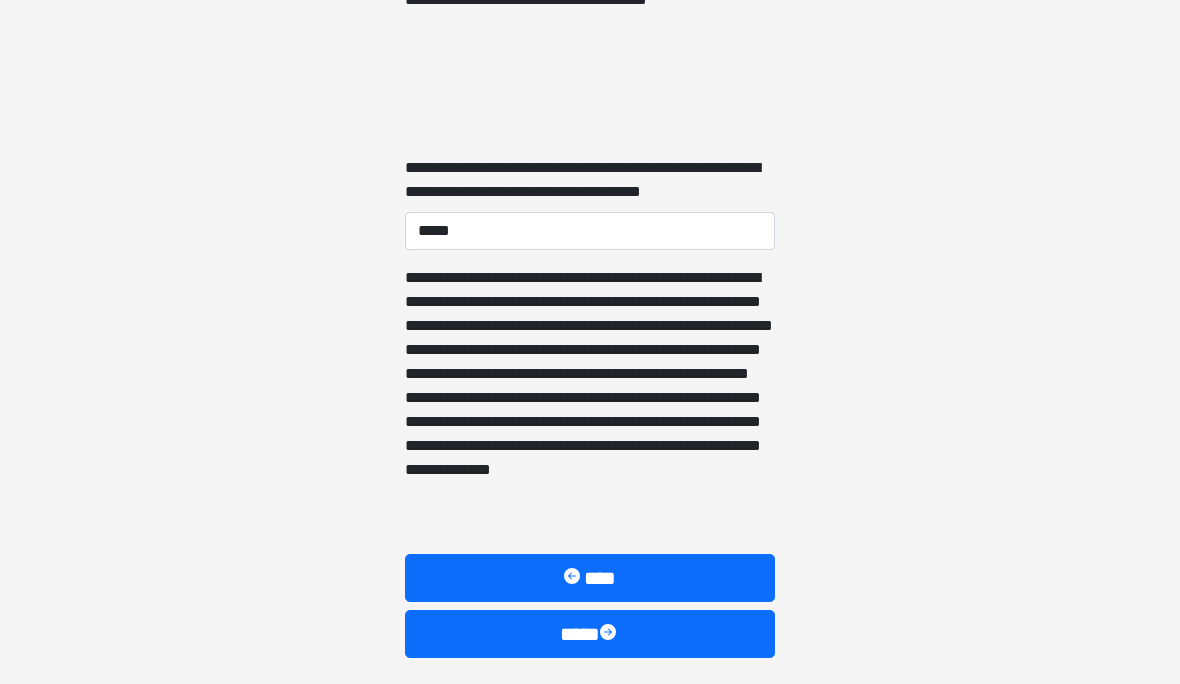 scroll, scrollTop: 5713, scrollLeft: 0, axis: vertical 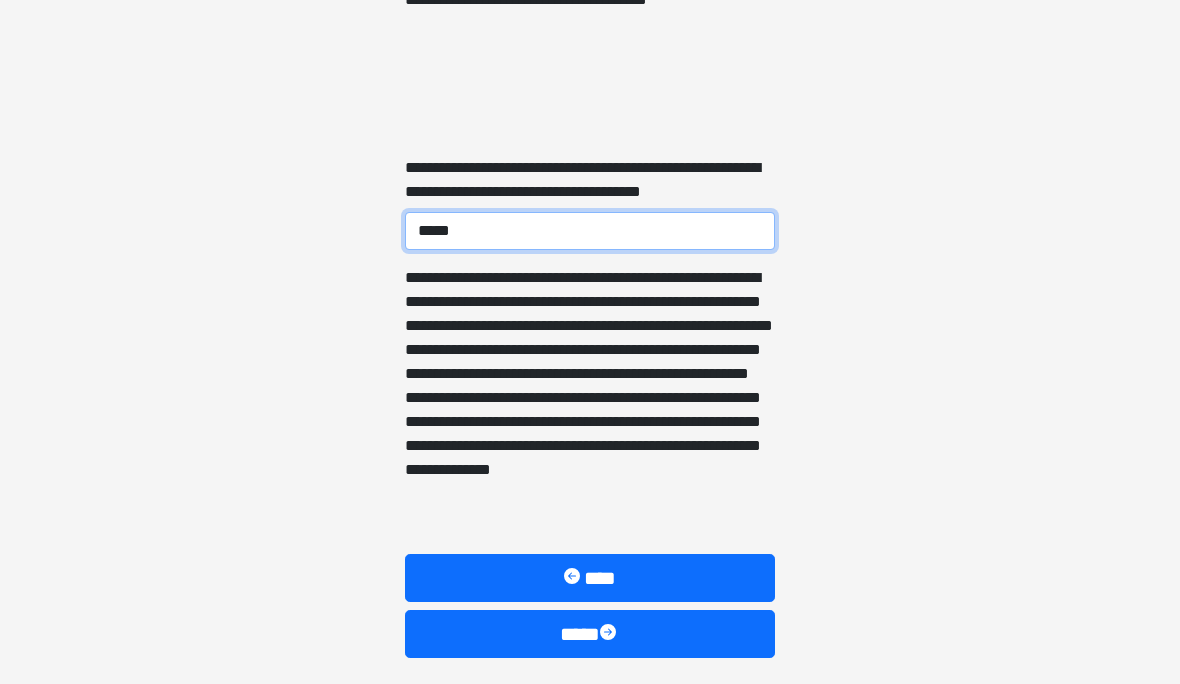 click on "*****" at bounding box center [590, 232] 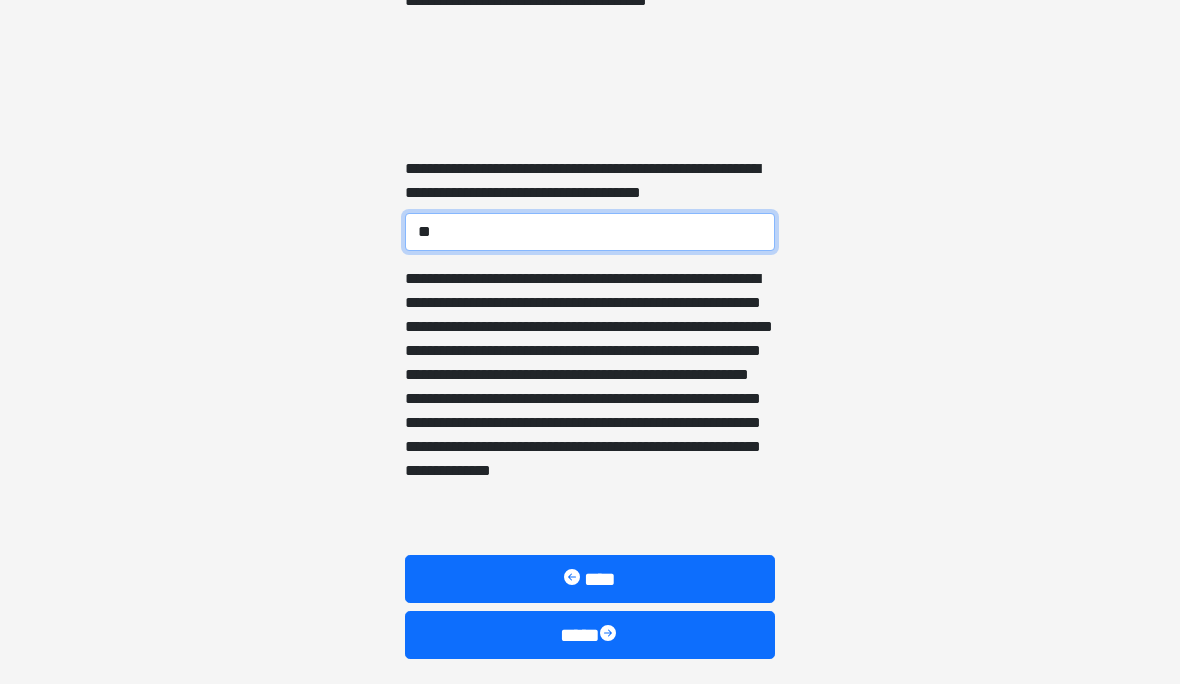 type on "*" 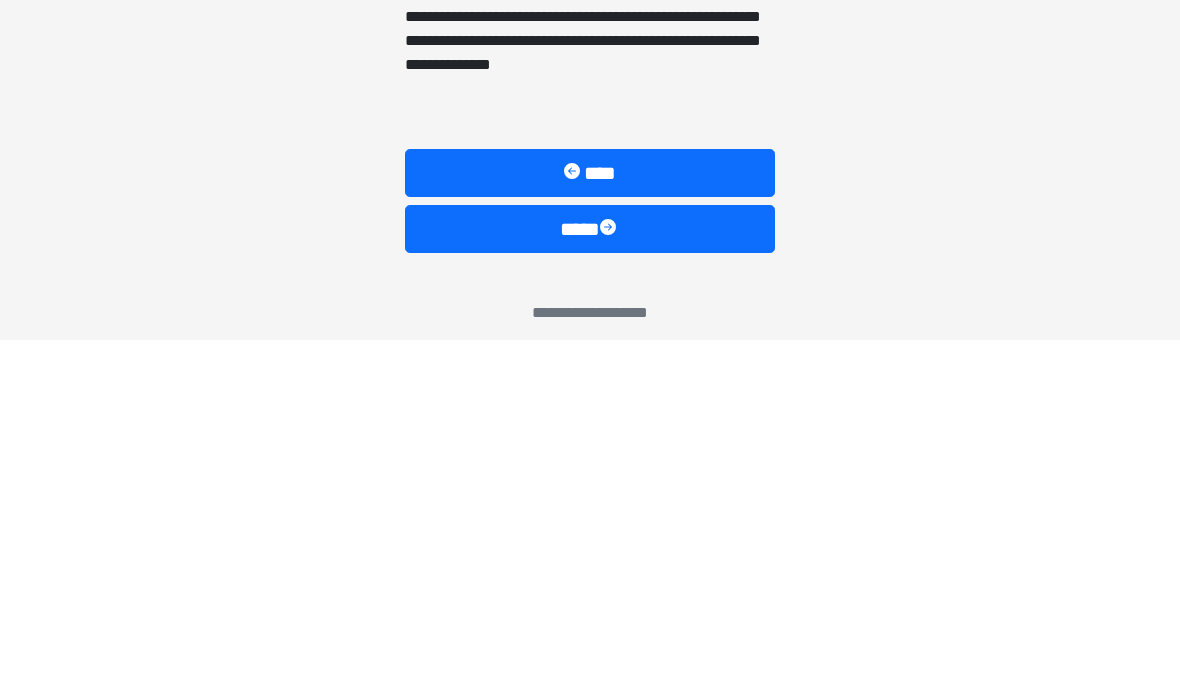 scroll, scrollTop: 5791, scrollLeft: 0, axis: vertical 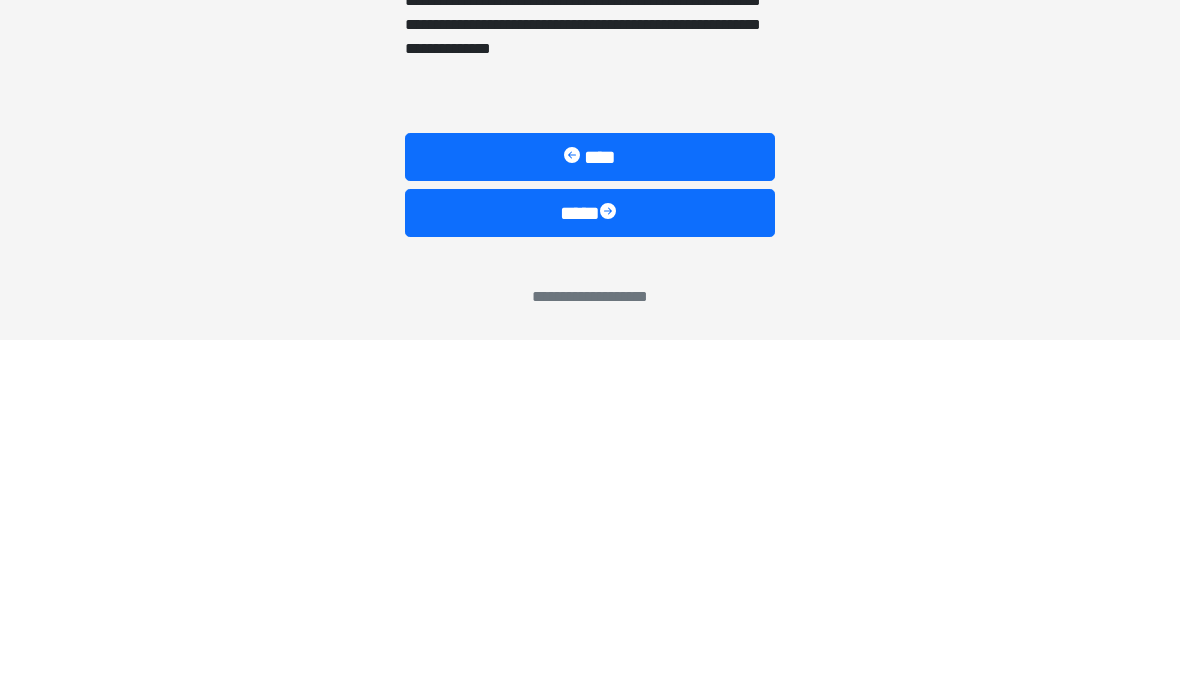 type 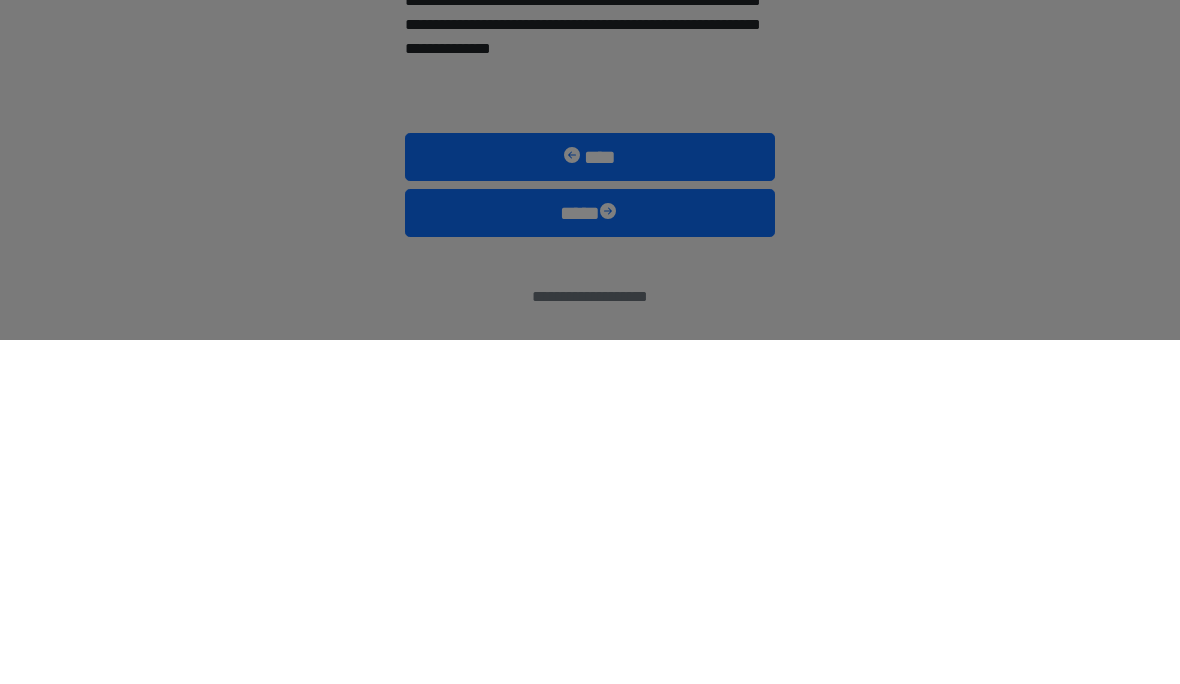 scroll, scrollTop: 5713, scrollLeft: 0, axis: vertical 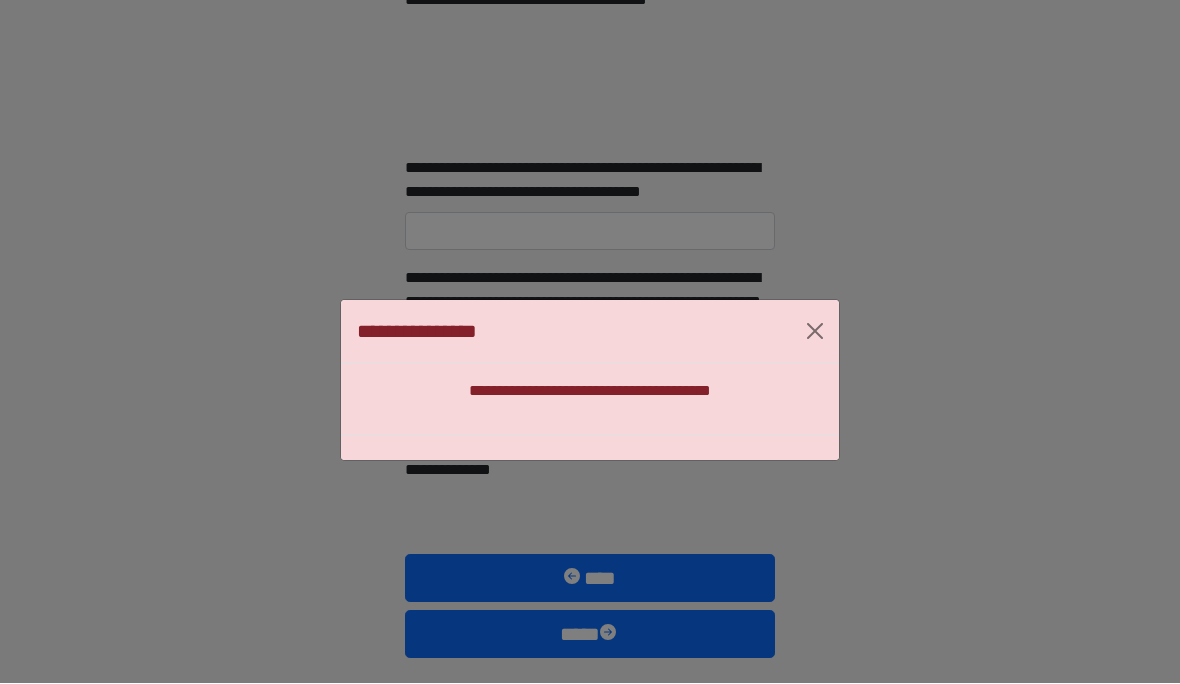 click at bounding box center [815, 332] 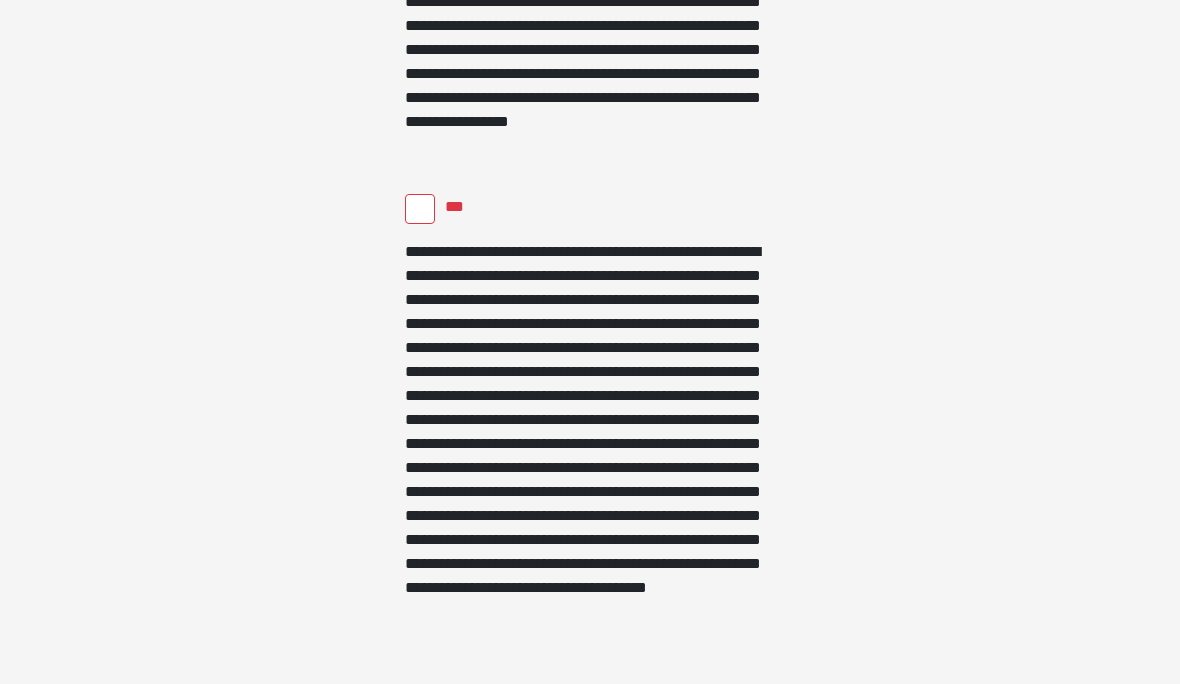 scroll, scrollTop: 5117, scrollLeft: 0, axis: vertical 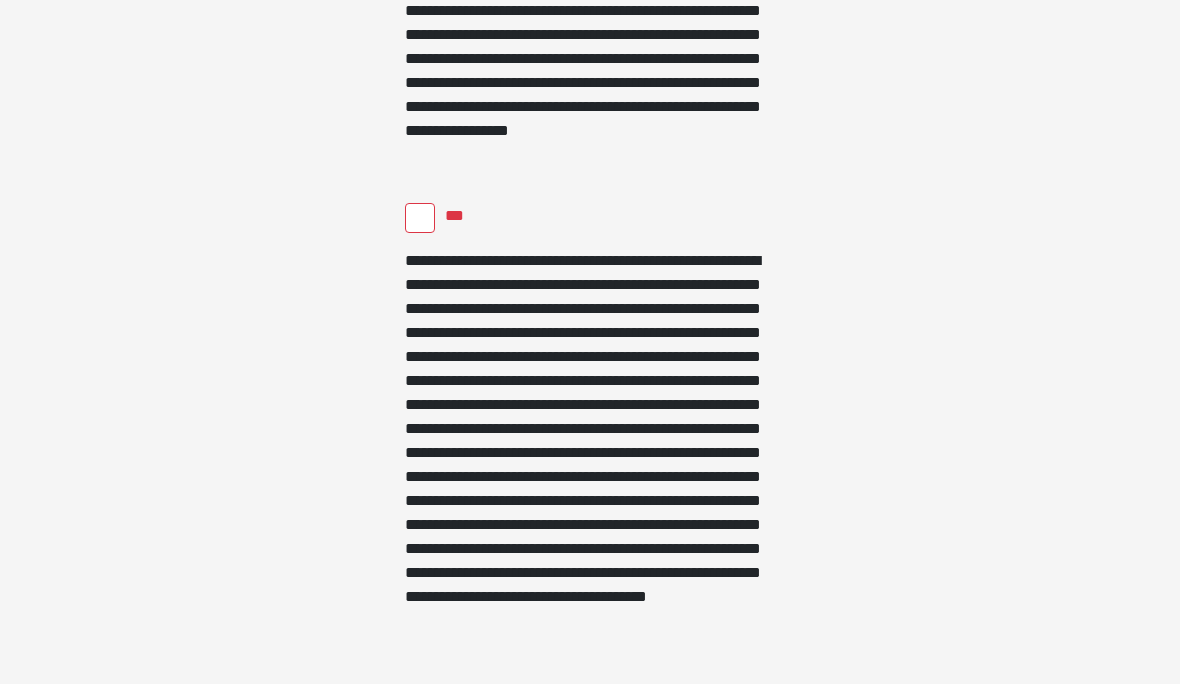 click on "***" at bounding box center [420, 218] 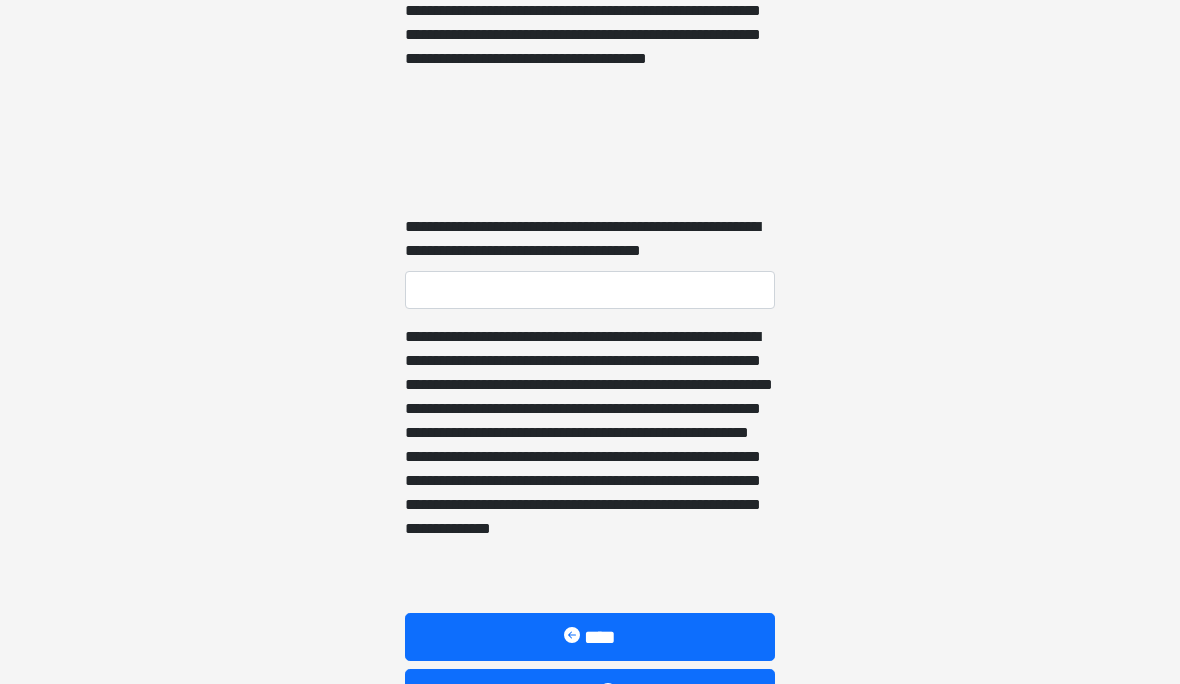 scroll, scrollTop: 5713, scrollLeft: 0, axis: vertical 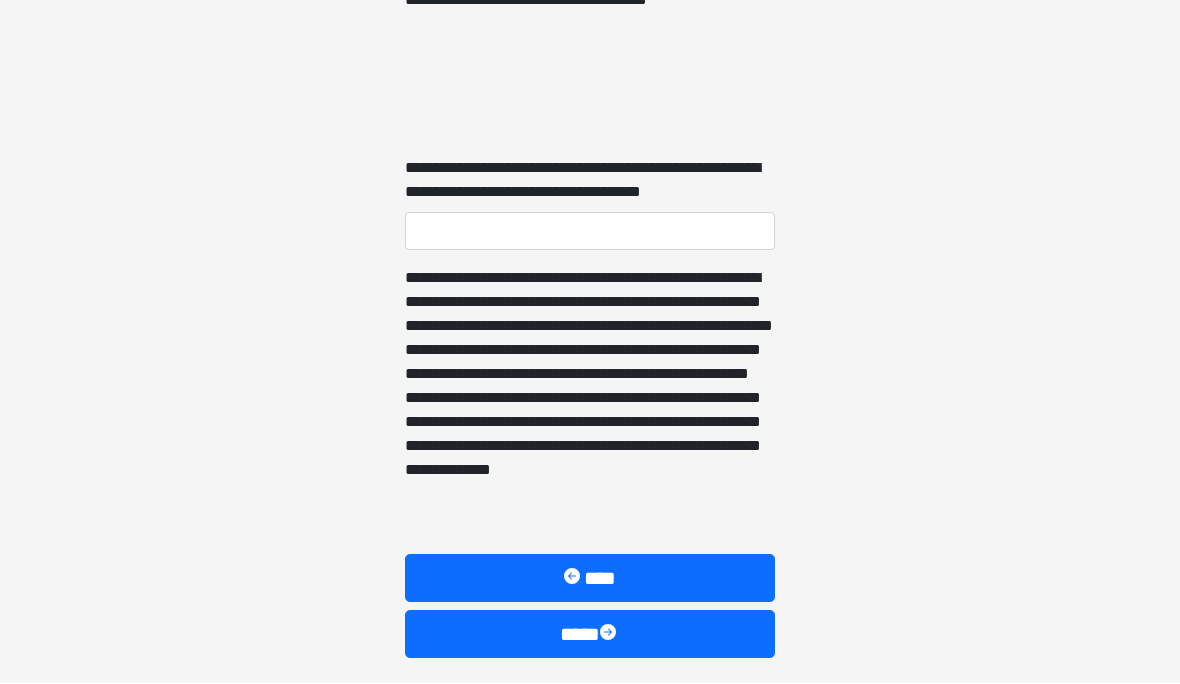 click on "****" at bounding box center (590, 635) 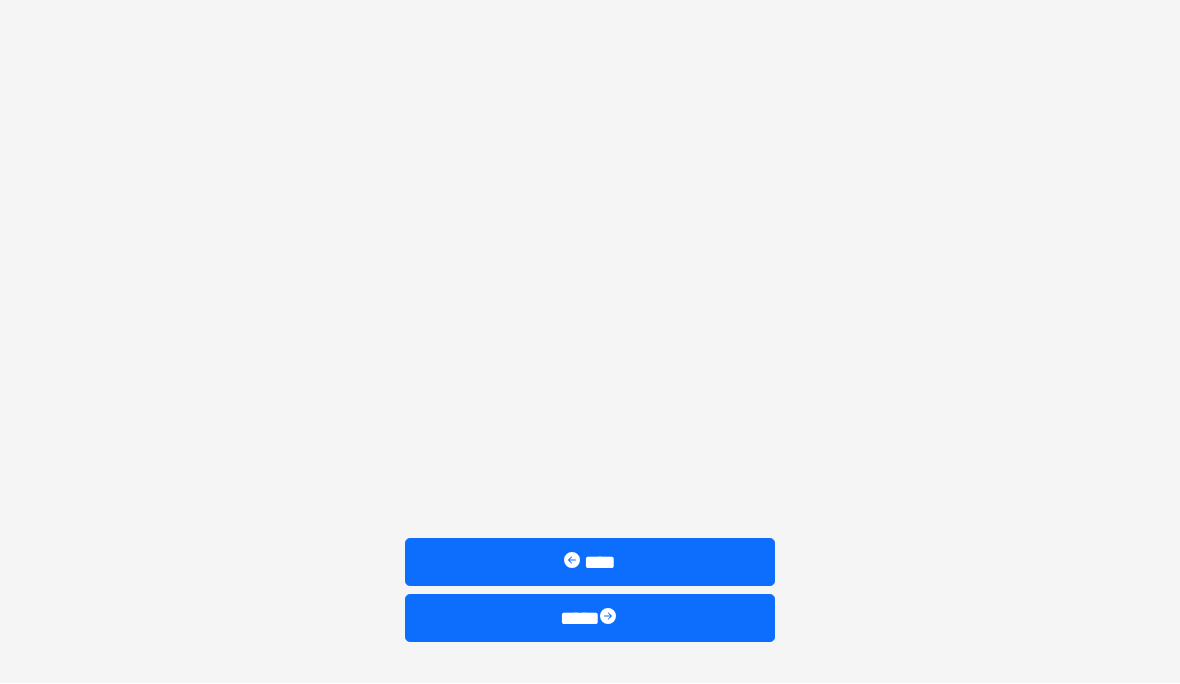 scroll, scrollTop: 983, scrollLeft: 0, axis: vertical 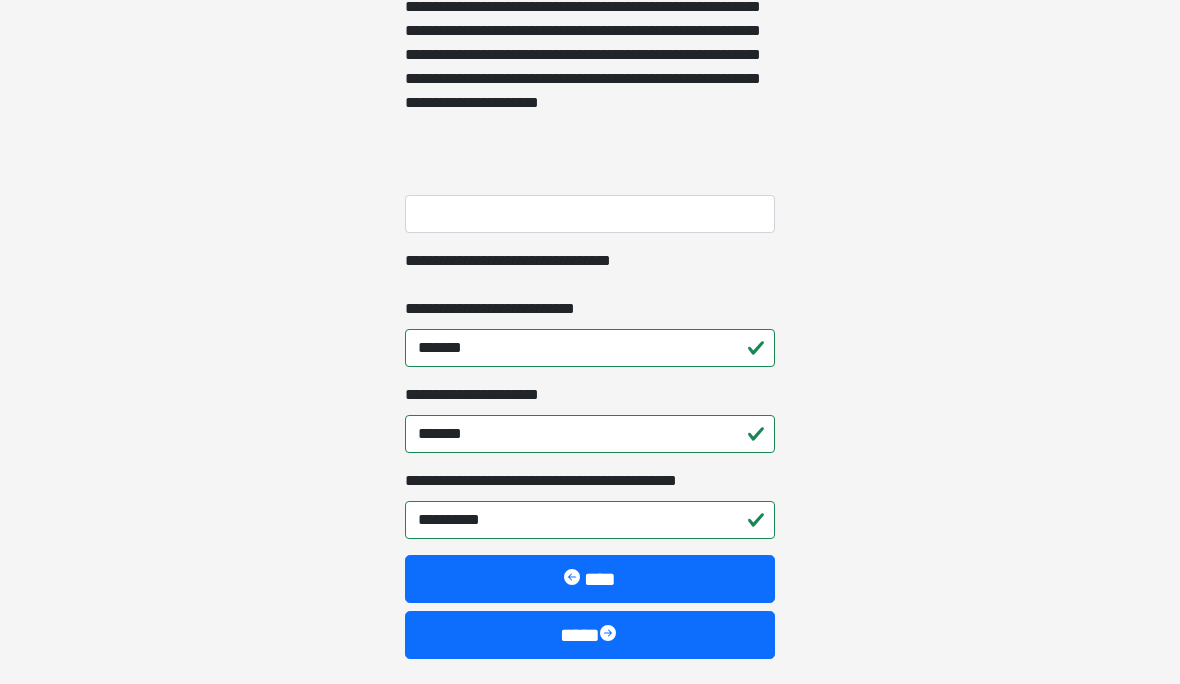 click on "****" at bounding box center [590, 635] 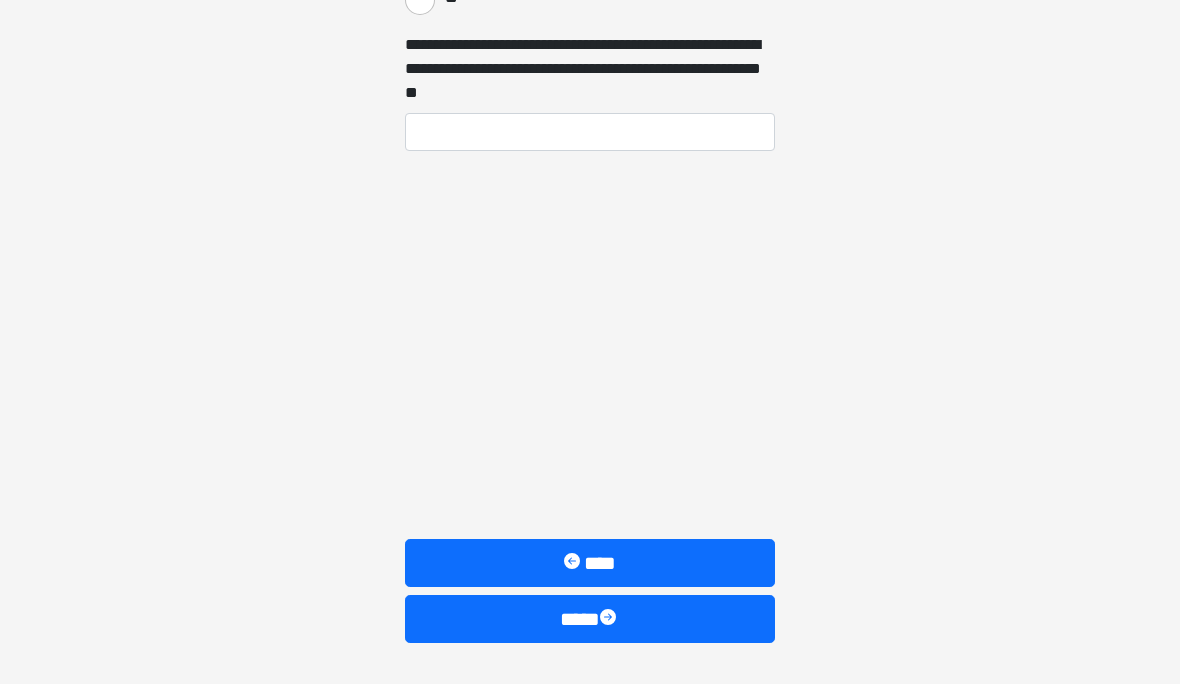 scroll, scrollTop: 571, scrollLeft: 0, axis: vertical 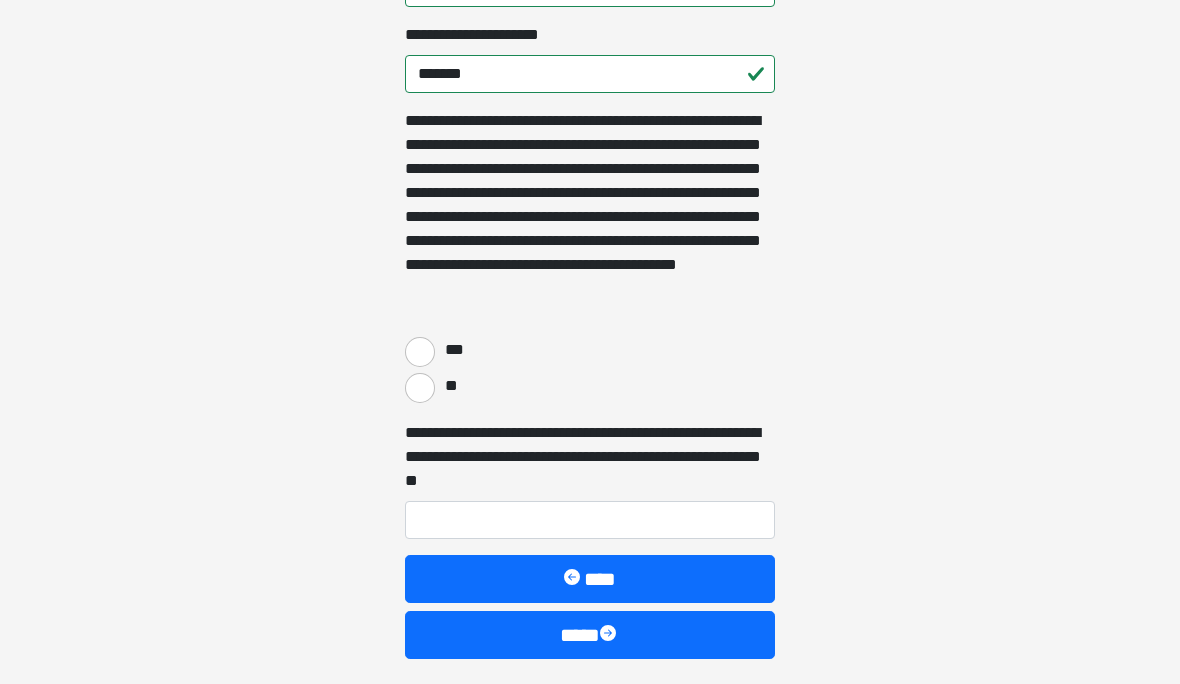 click on "***" at bounding box center [420, 352] 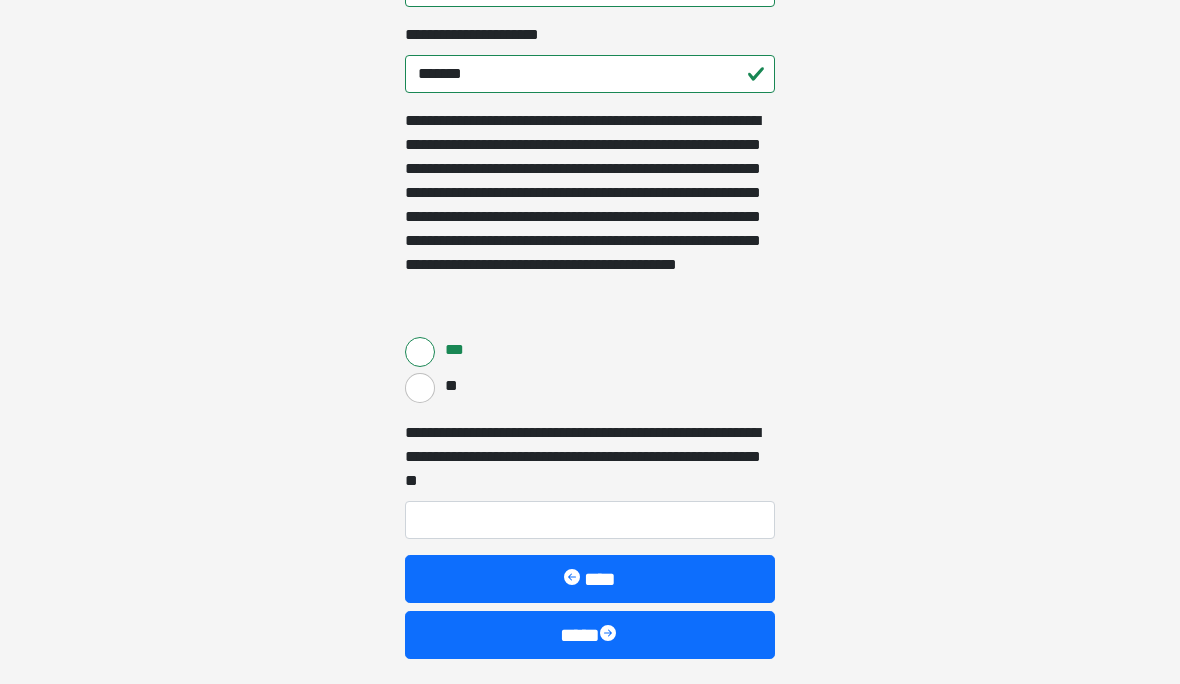 click at bounding box center (610, 635) 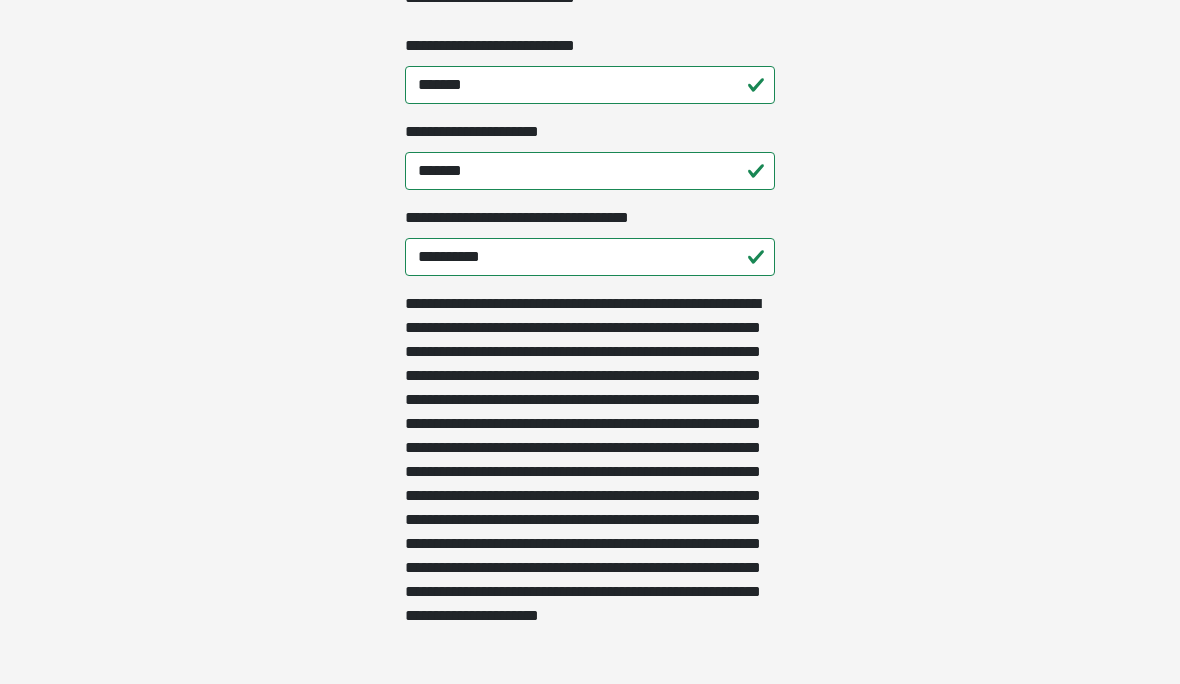 scroll, scrollTop: 715, scrollLeft: 0, axis: vertical 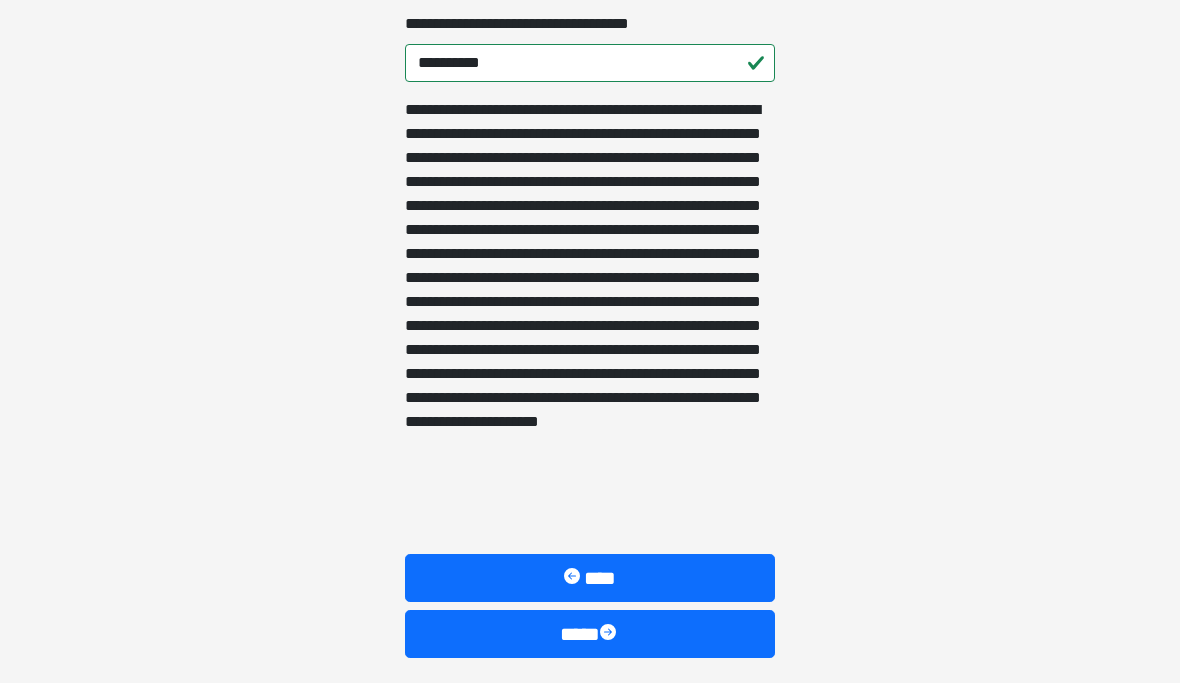 click on "****" at bounding box center (590, 635) 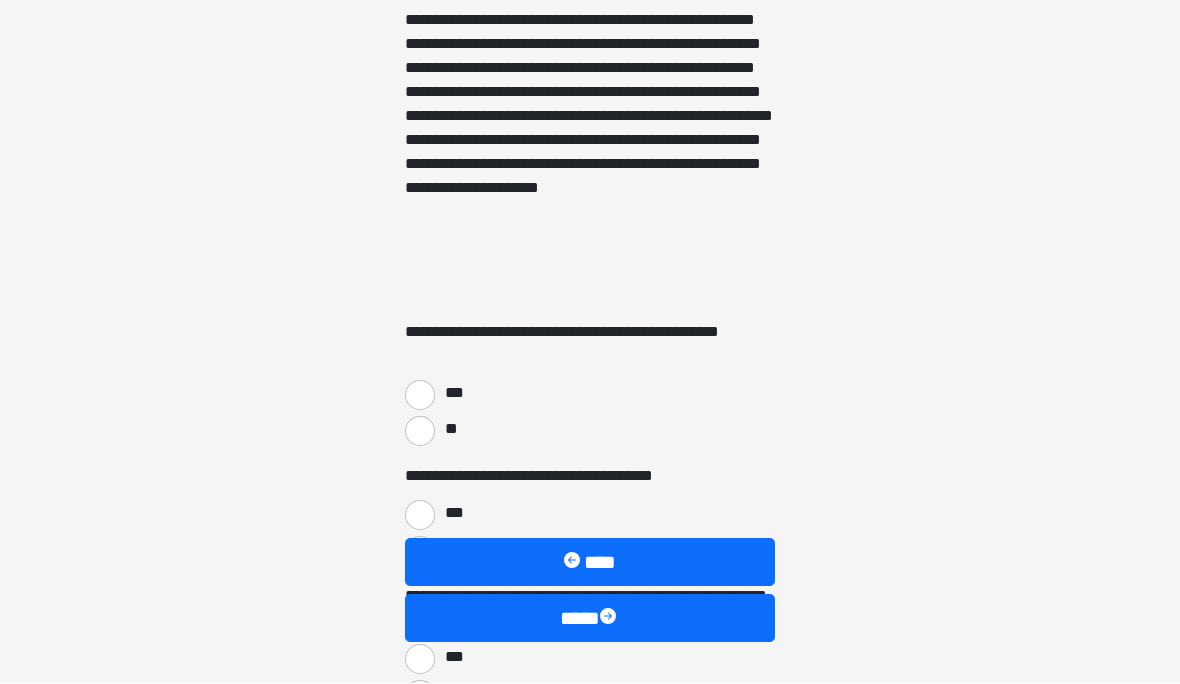 scroll, scrollTop: 562, scrollLeft: 0, axis: vertical 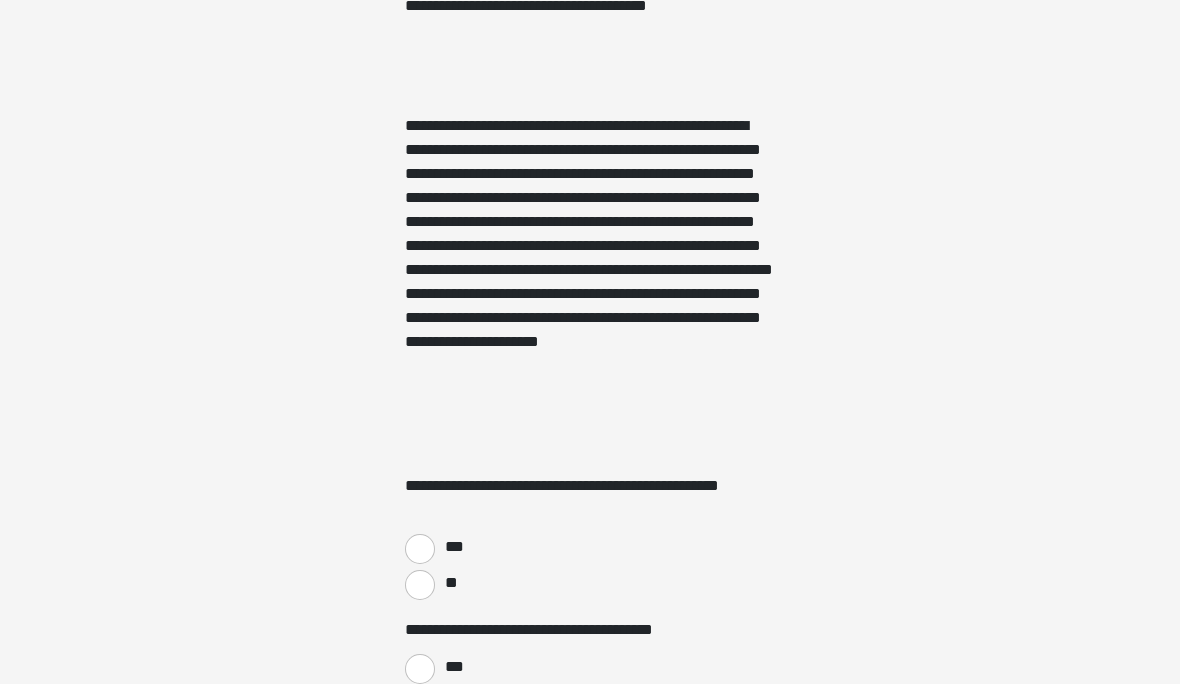 click on "**********" at bounding box center [568, 630] 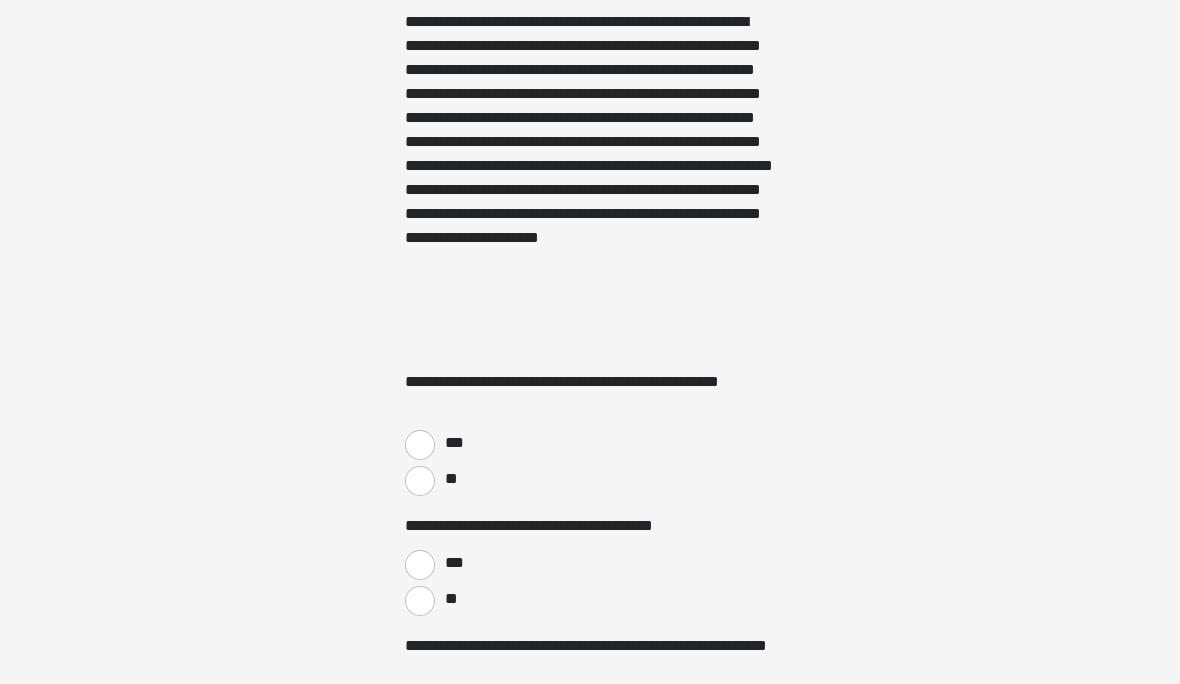 scroll, scrollTop: 666, scrollLeft: 0, axis: vertical 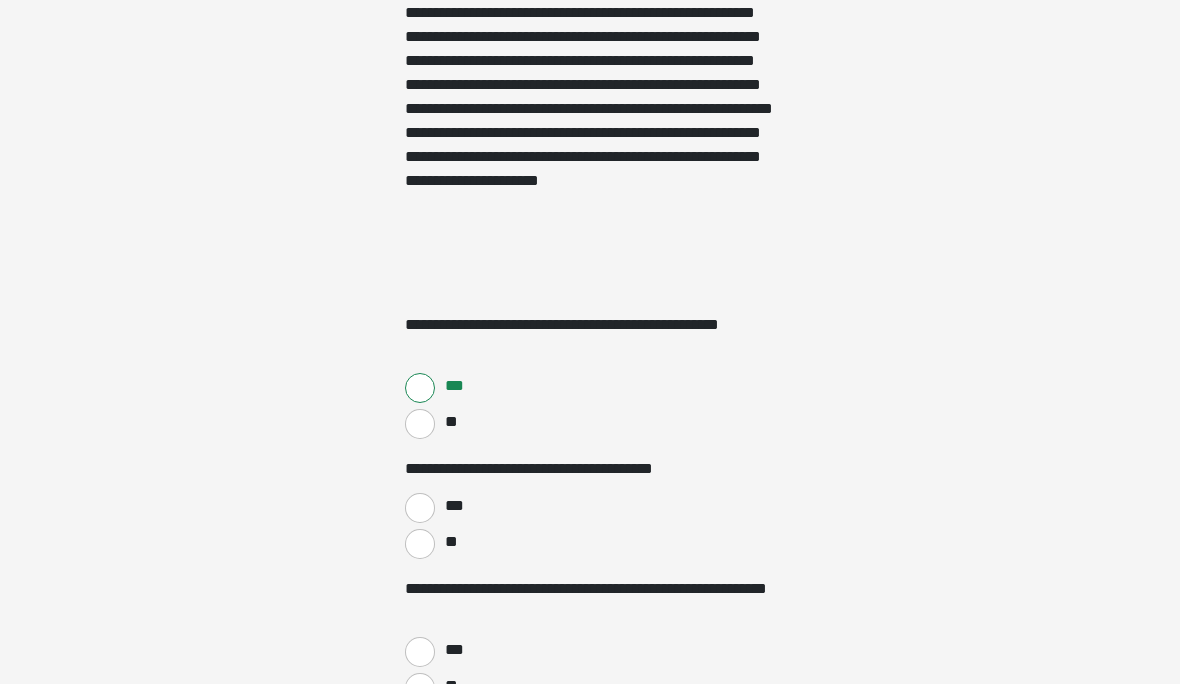 click on "**" at bounding box center (420, 544) 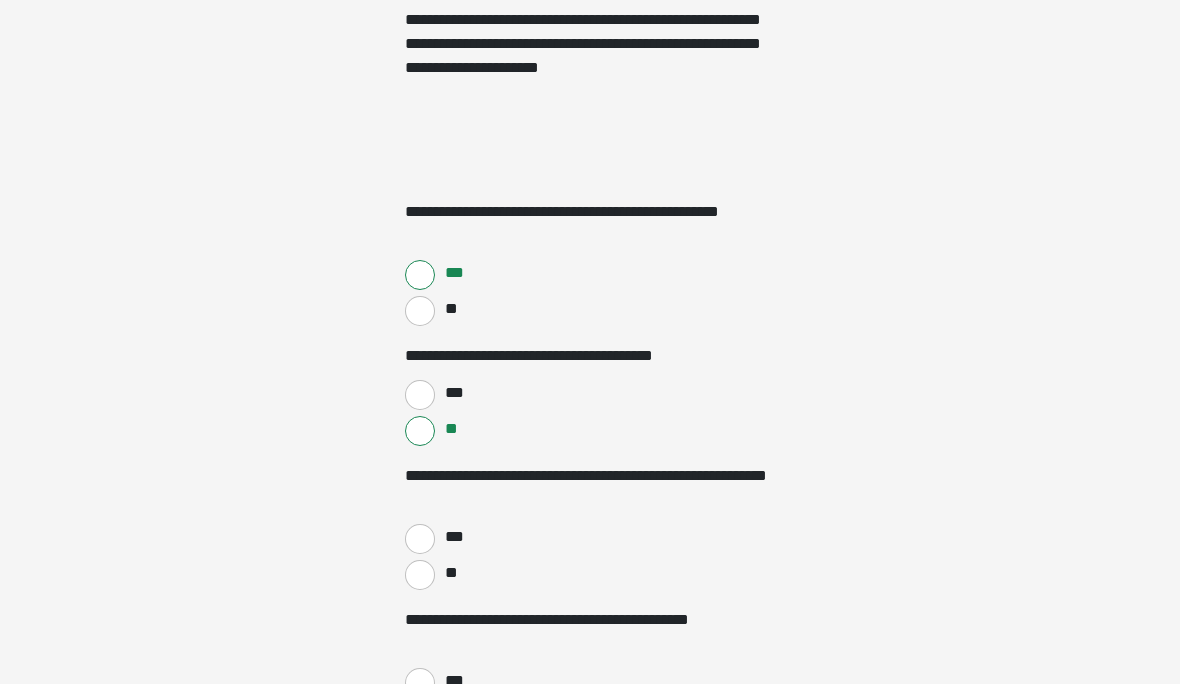 scroll, scrollTop: 840, scrollLeft: 0, axis: vertical 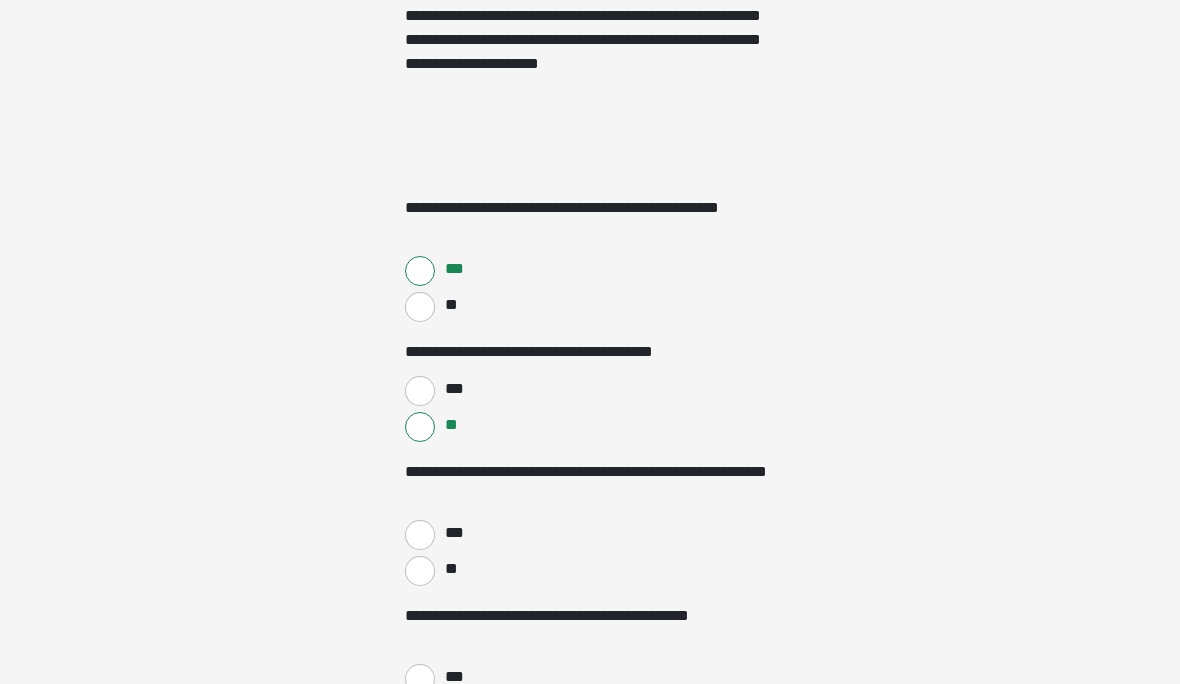 click on "**" at bounding box center [450, 569] 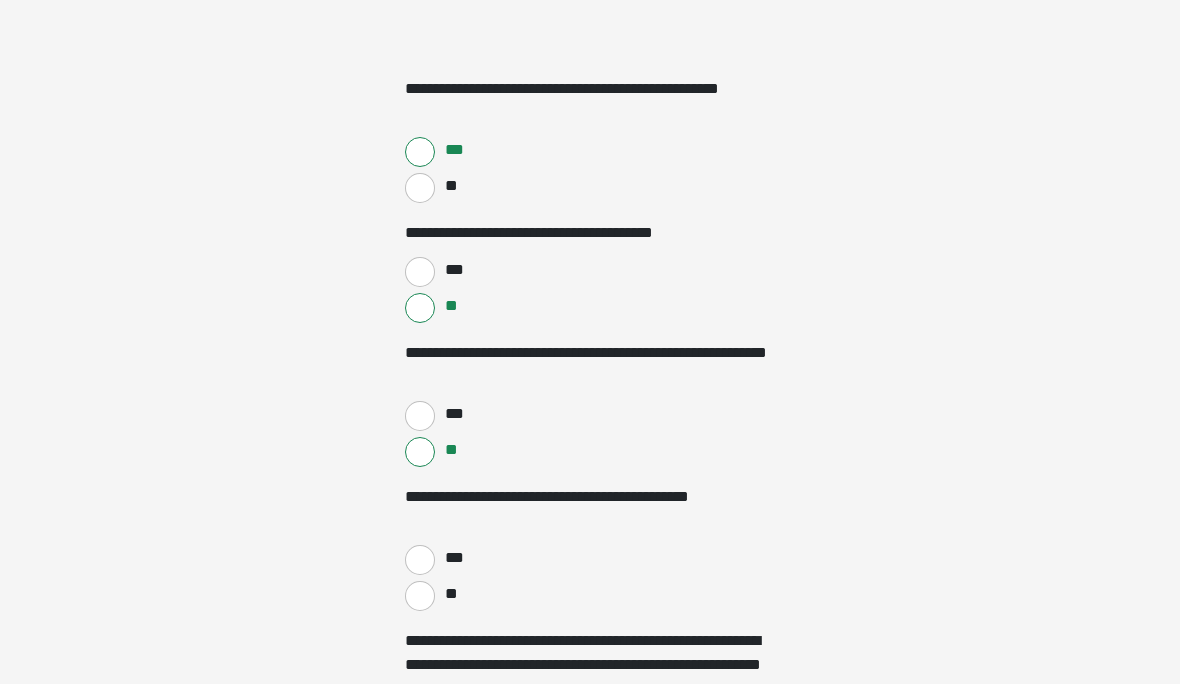 click on "**" at bounding box center (420, 596) 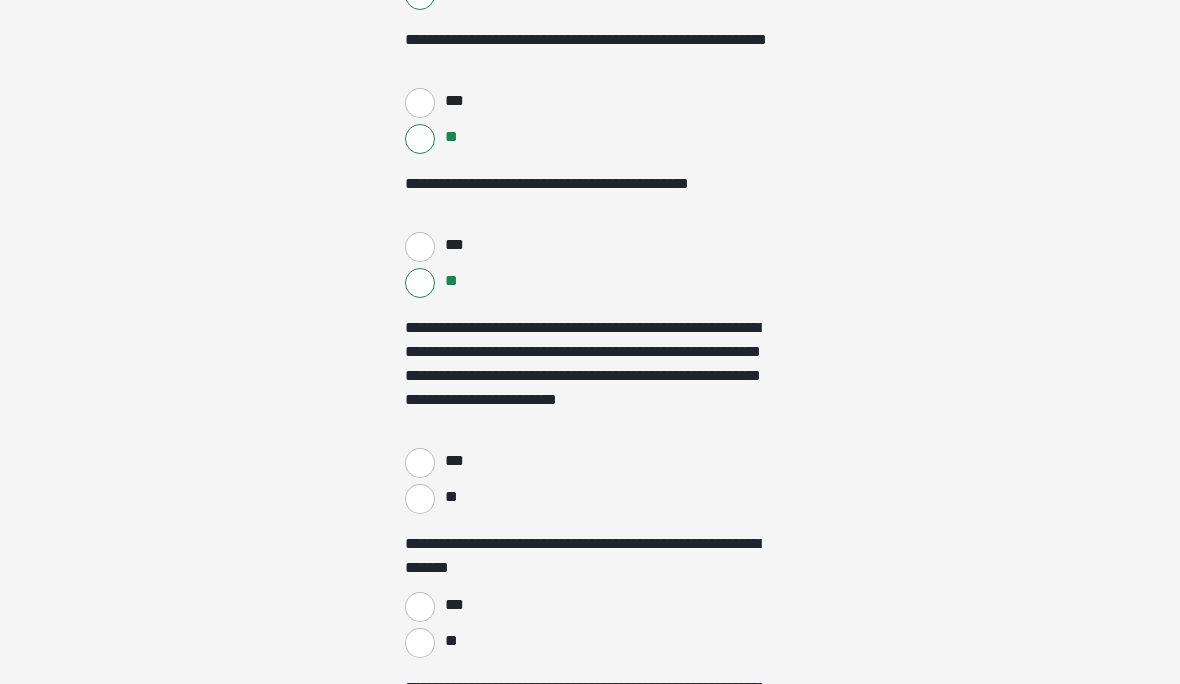 scroll, scrollTop: 1276, scrollLeft: 0, axis: vertical 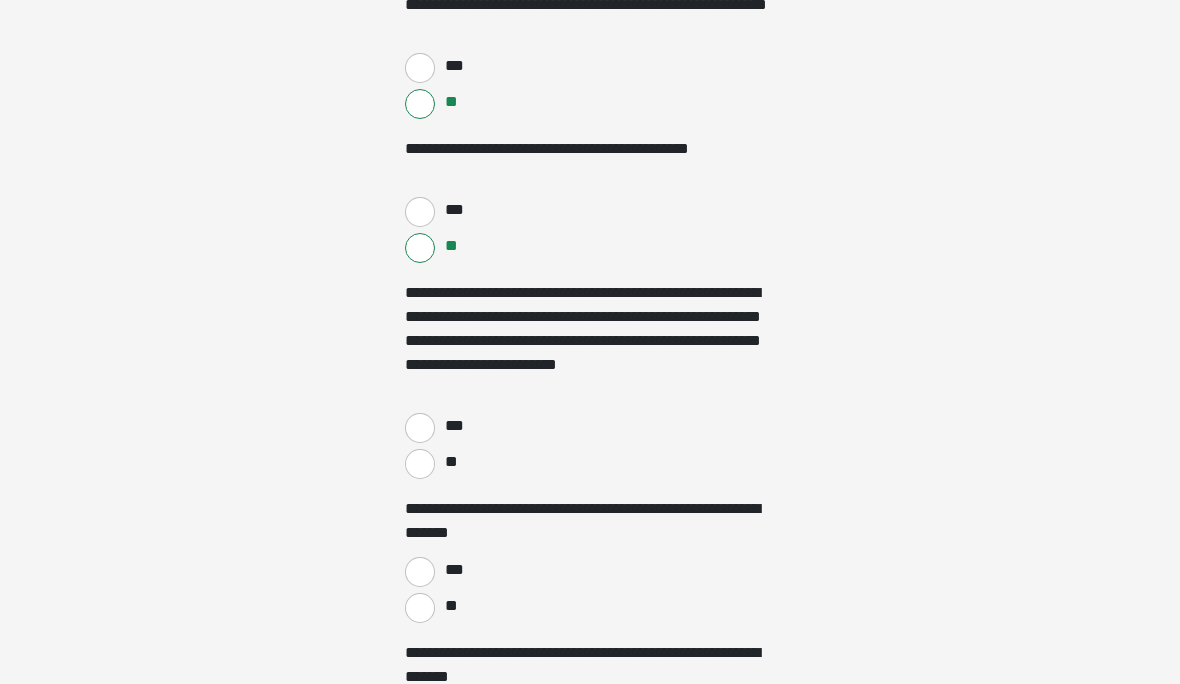 click on "**" at bounding box center (420, 465) 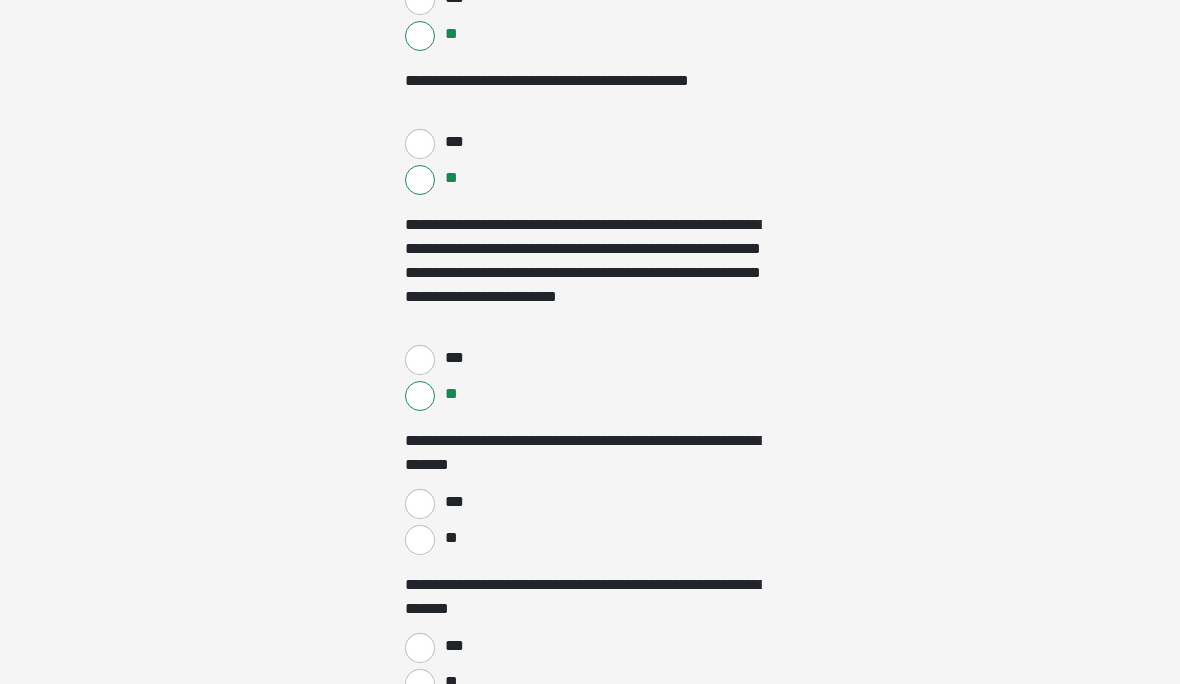 scroll, scrollTop: 1375, scrollLeft: 0, axis: vertical 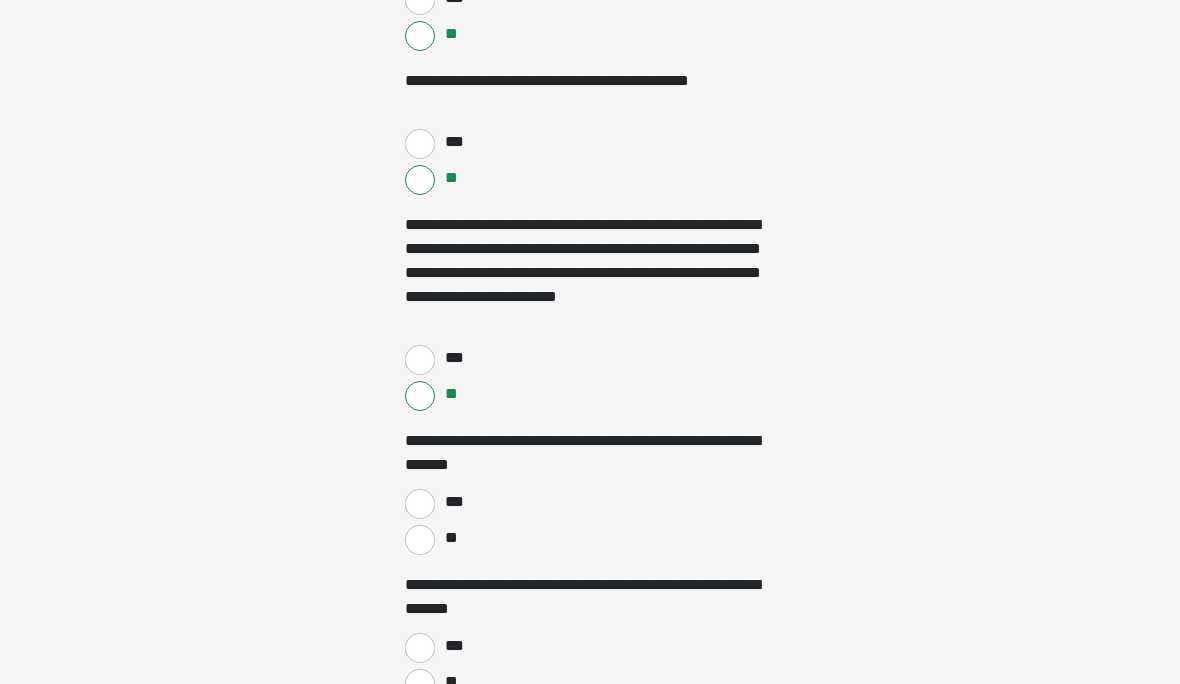 click on "**" at bounding box center (450, 538) 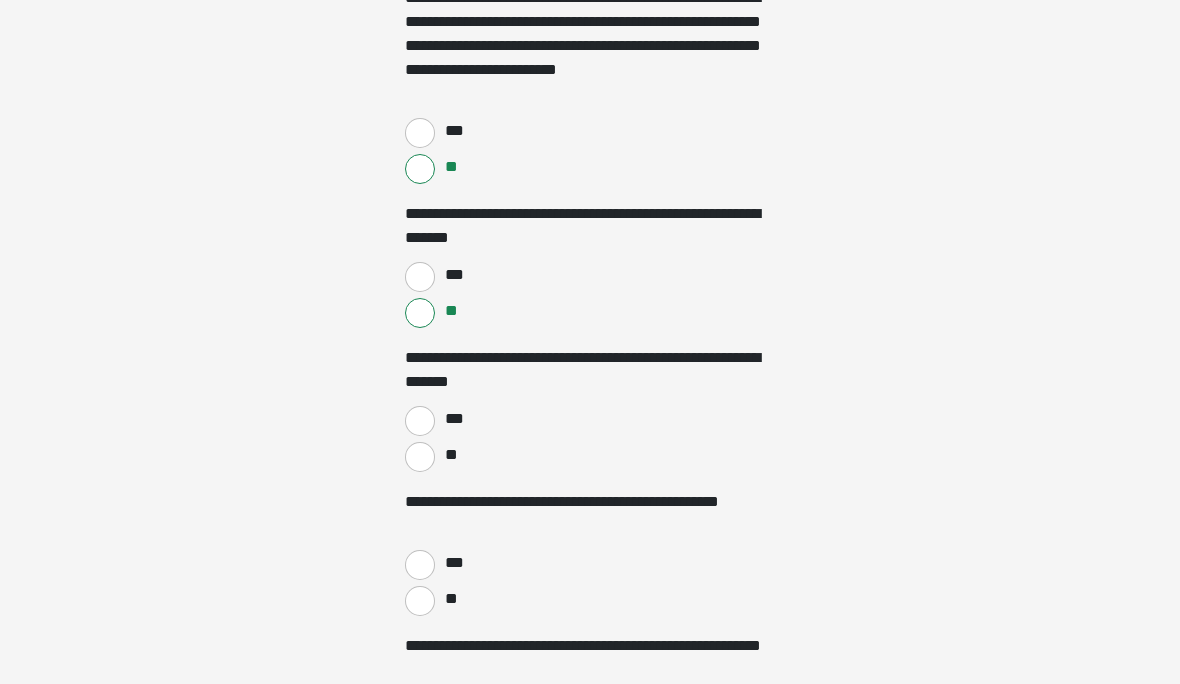 scroll, scrollTop: 1602, scrollLeft: 0, axis: vertical 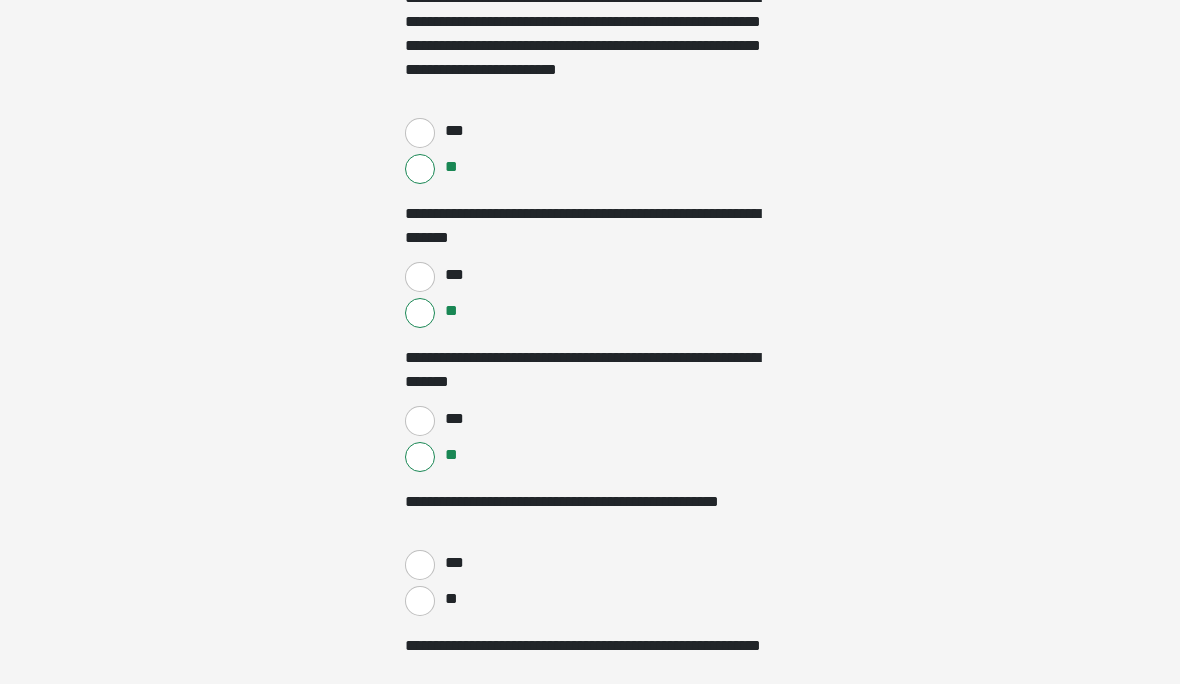 click on "**" at bounding box center (420, 601) 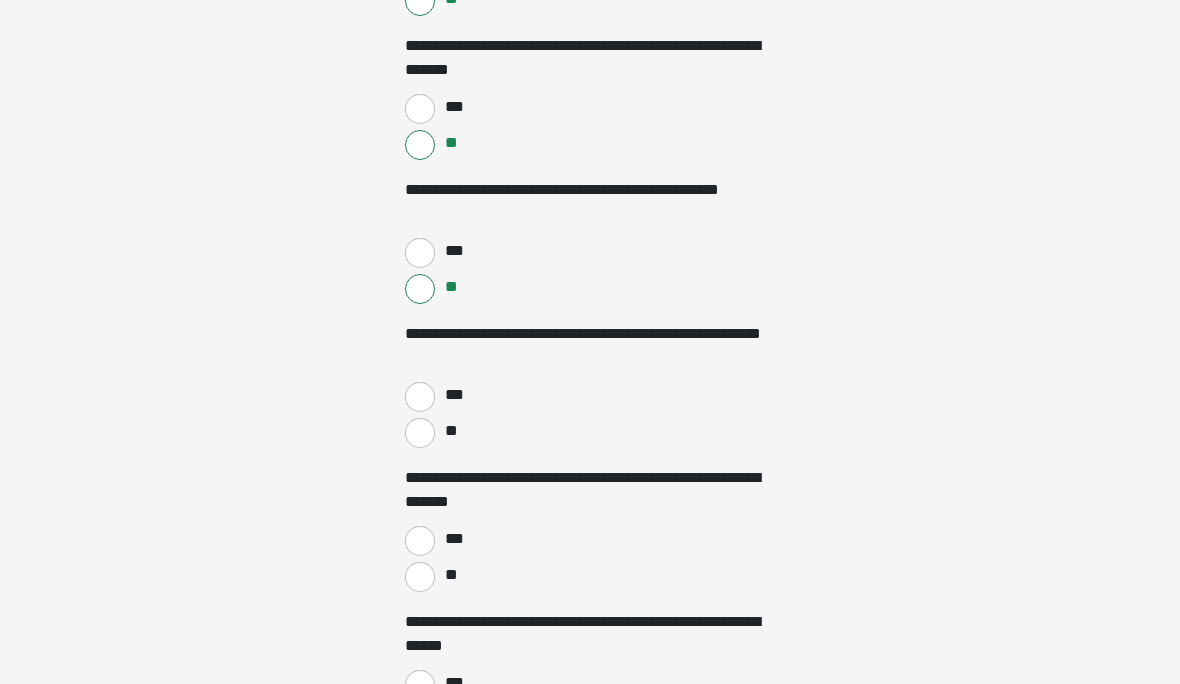 scroll, scrollTop: 1915, scrollLeft: 0, axis: vertical 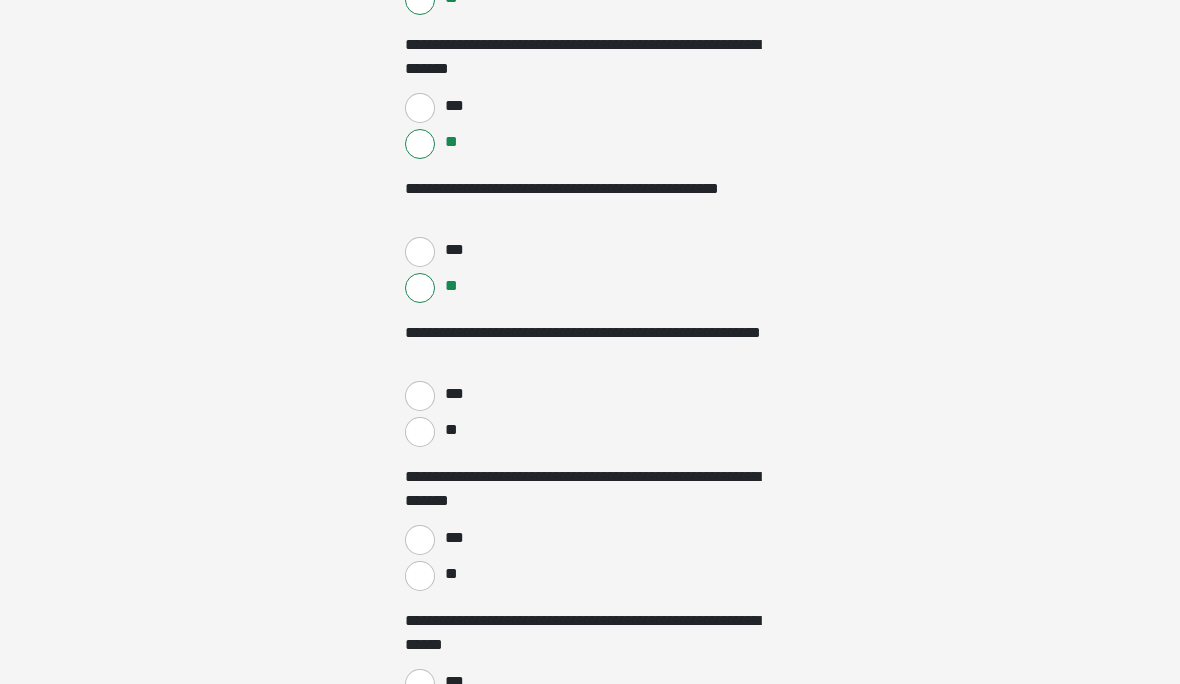 click on "**" at bounding box center (420, 432) 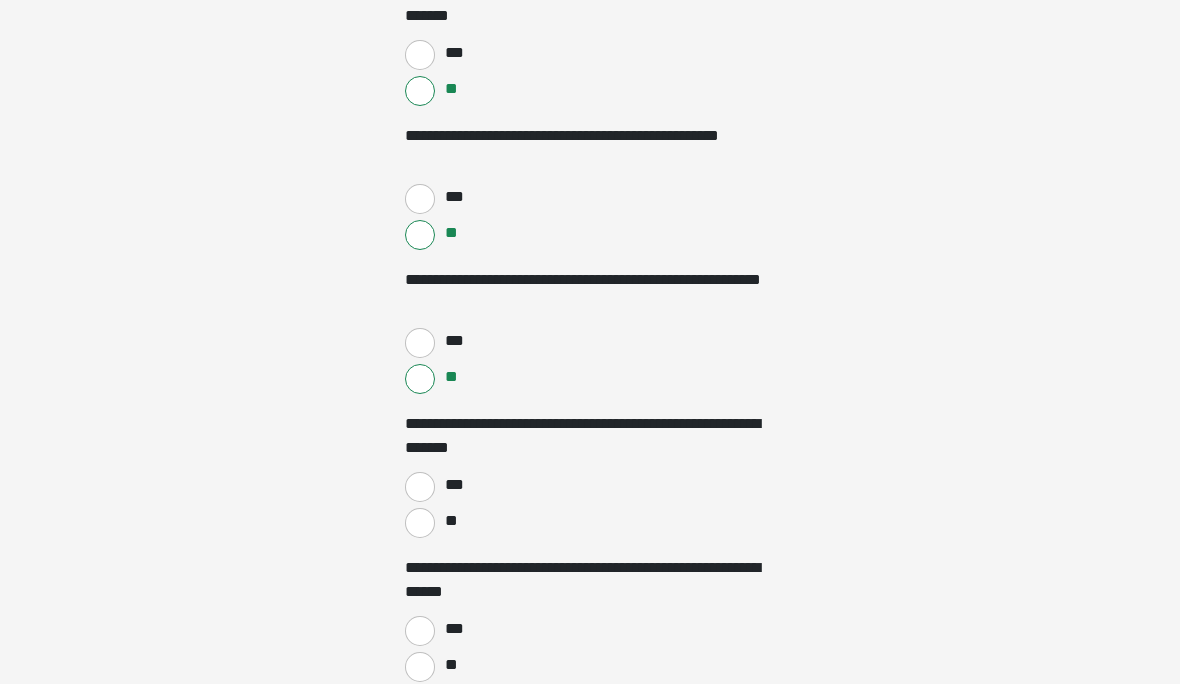 scroll, scrollTop: 1971, scrollLeft: 0, axis: vertical 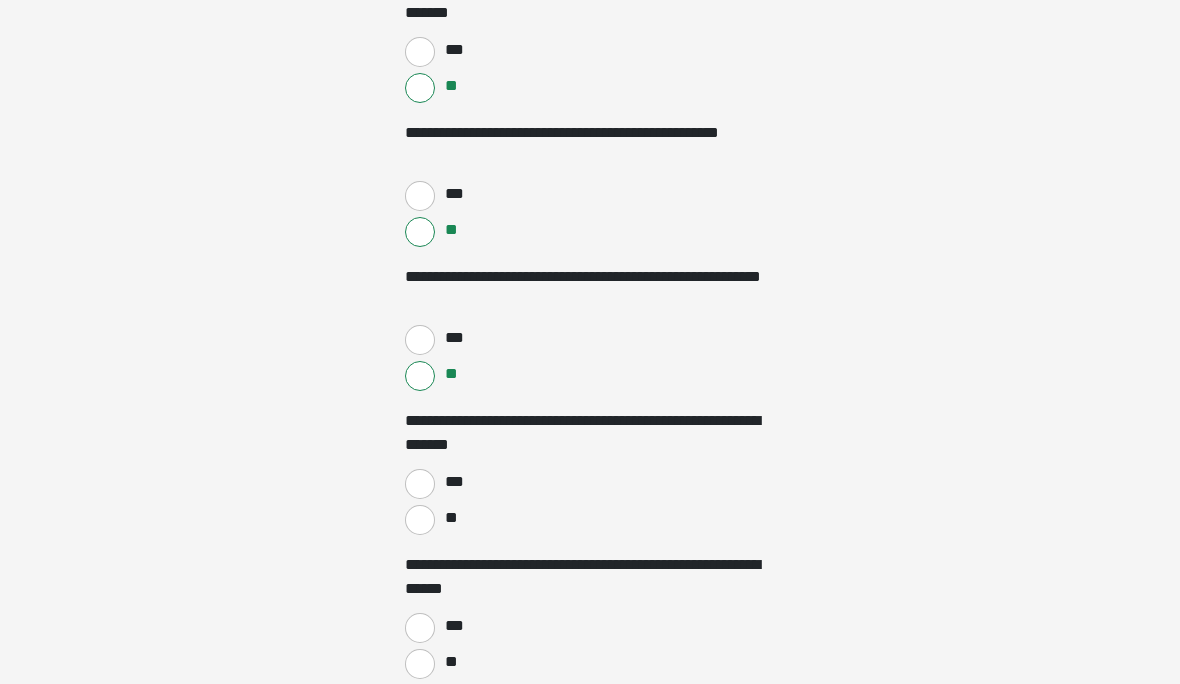 click on "***" at bounding box center (420, 484) 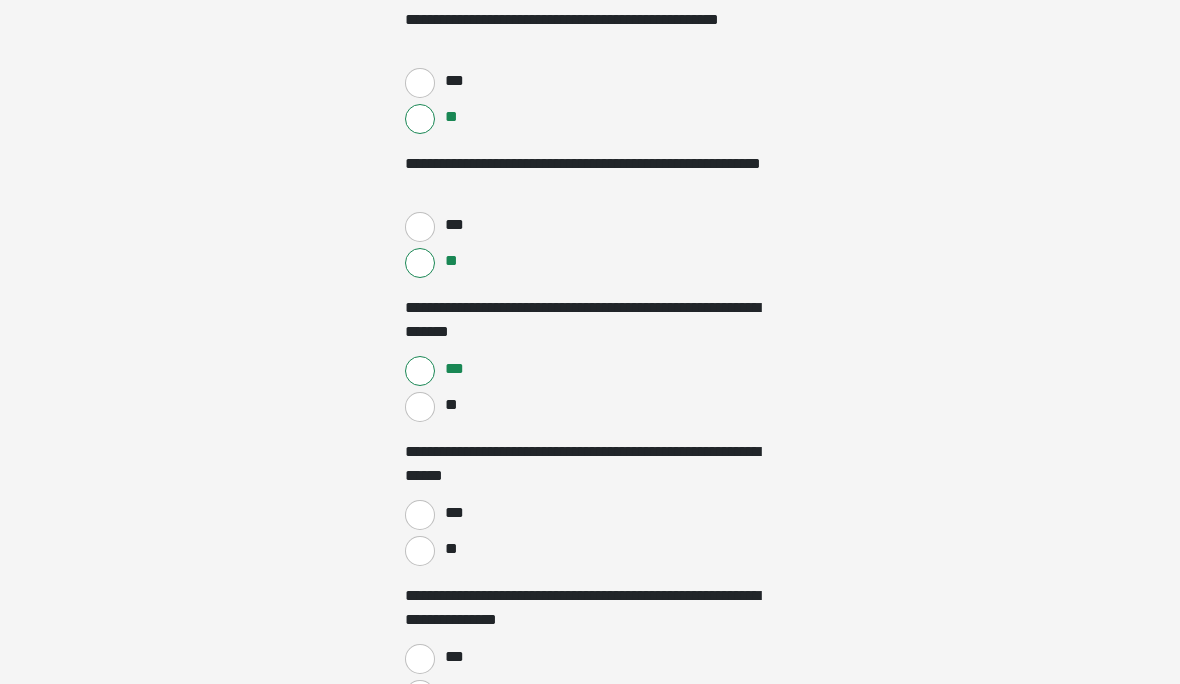 scroll, scrollTop: 2103, scrollLeft: 0, axis: vertical 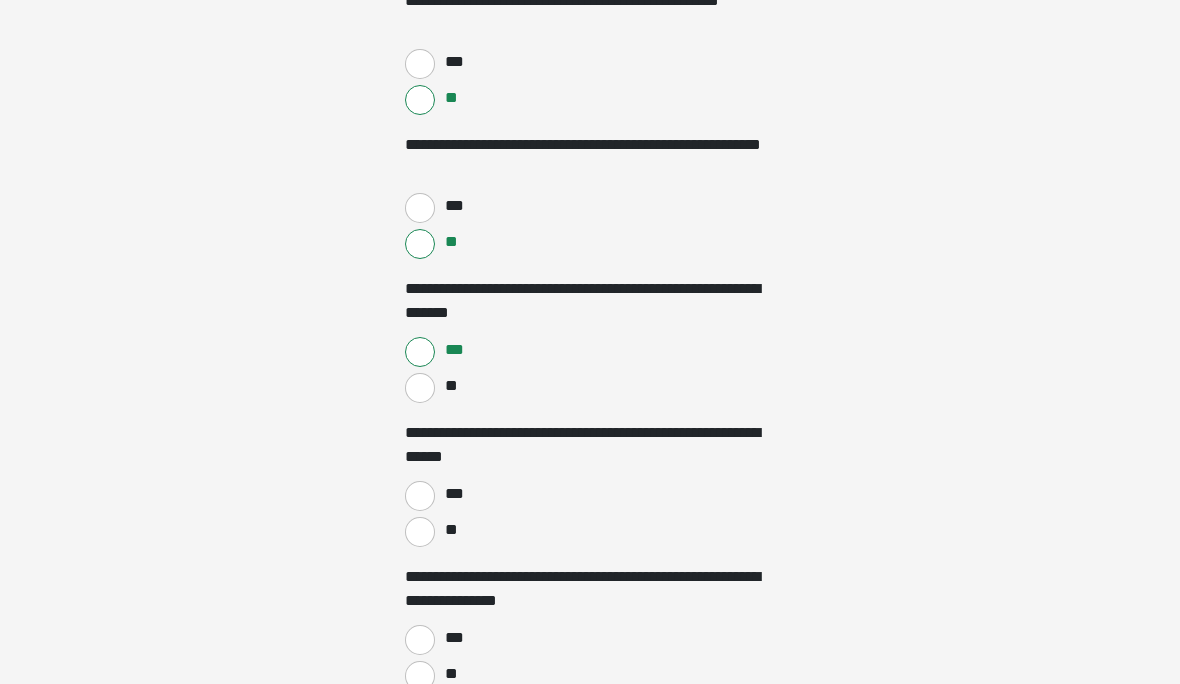 click on "**" at bounding box center [420, 532] 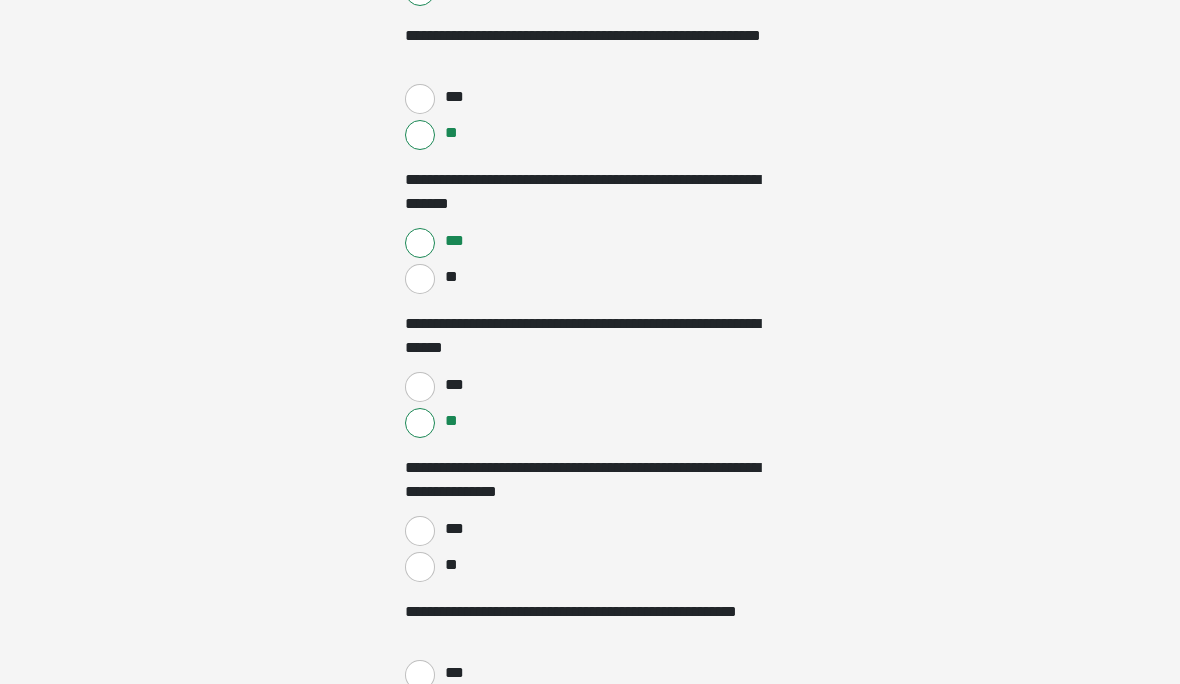 scroll, scrollTop: 2212, scrollLeft: 0, axis: vertical 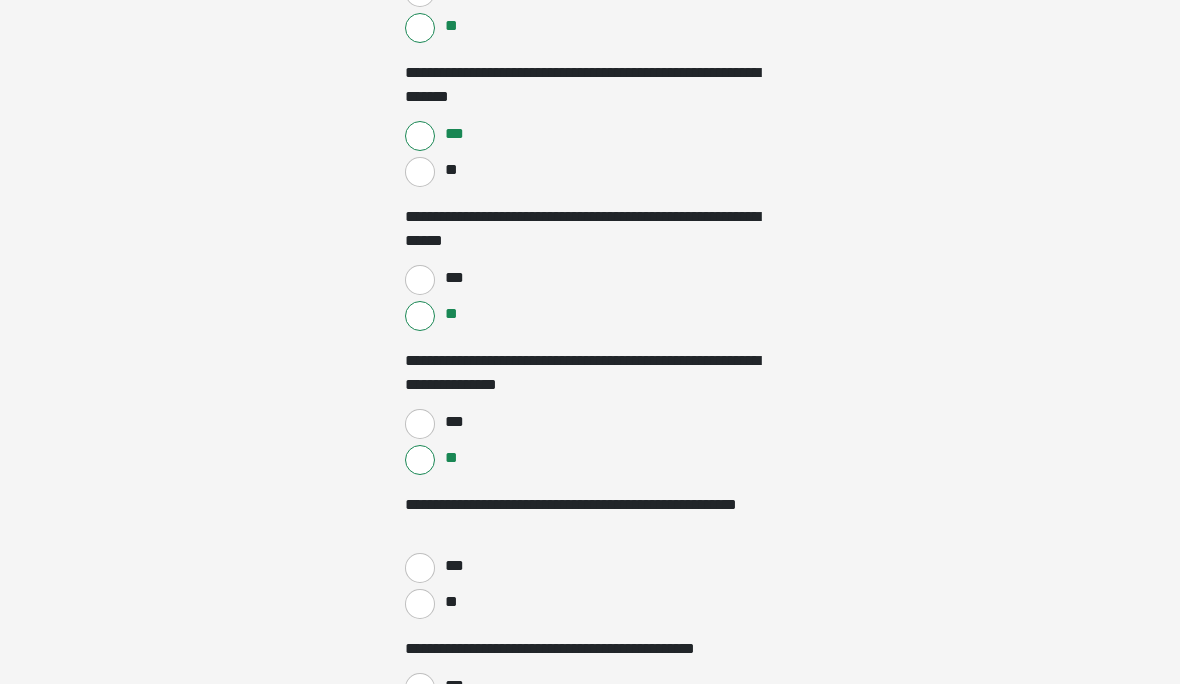 click on "**" at bounding box center (450, 602) 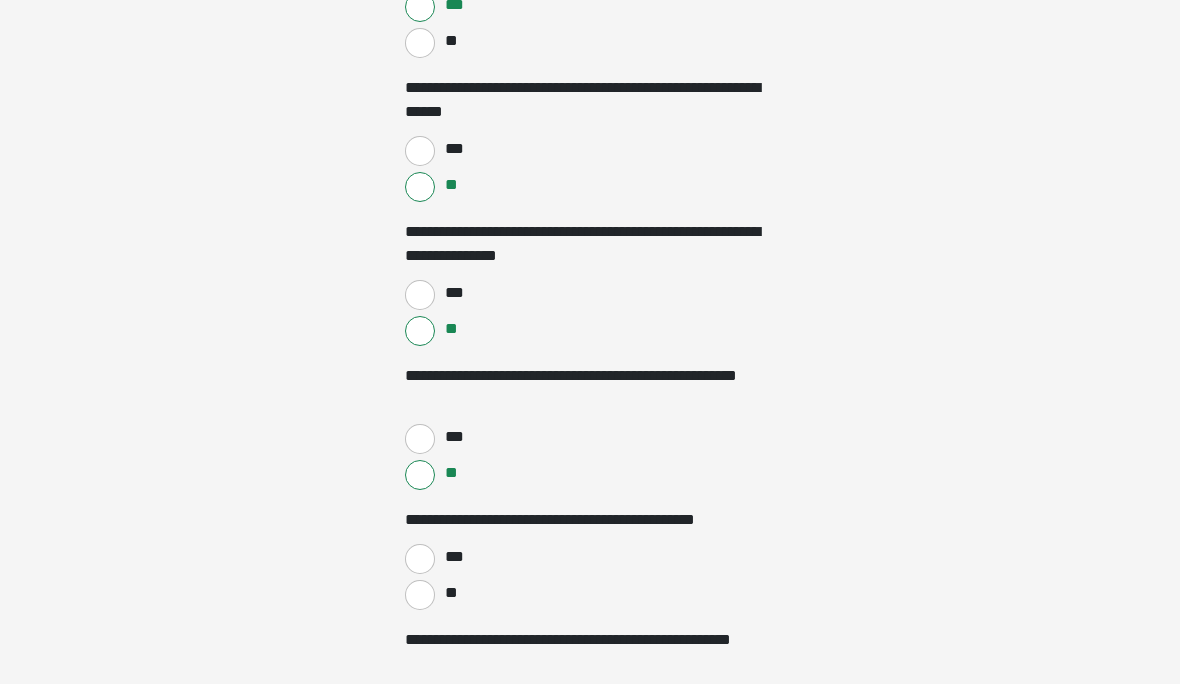 click on "**" at bounding box center (450, 593) 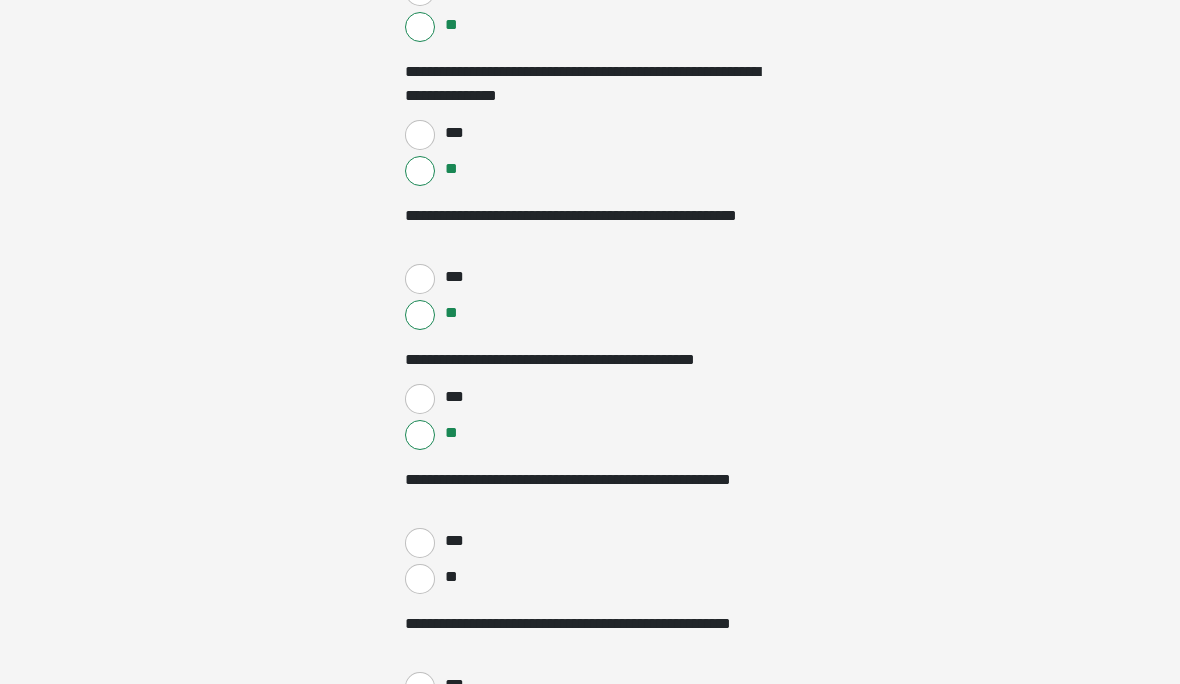 click on "**" at bounding box center [420, 580] 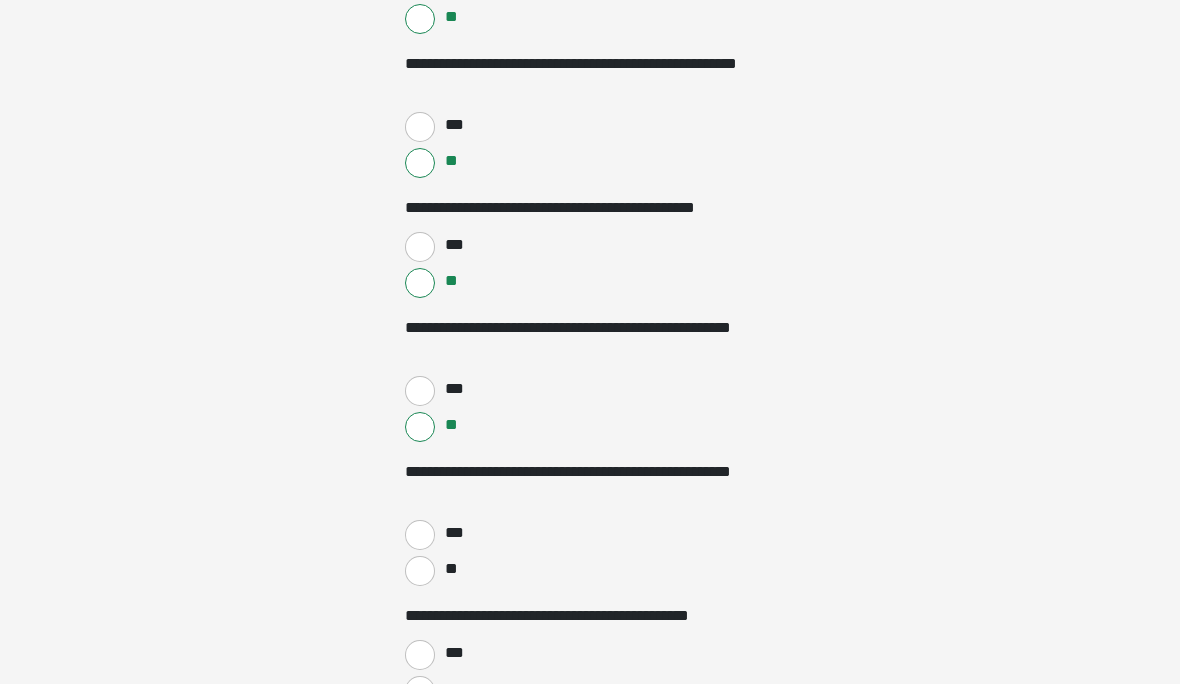 scroll, scrollTop: 2764, scrollLeft: 0, axis: vertical 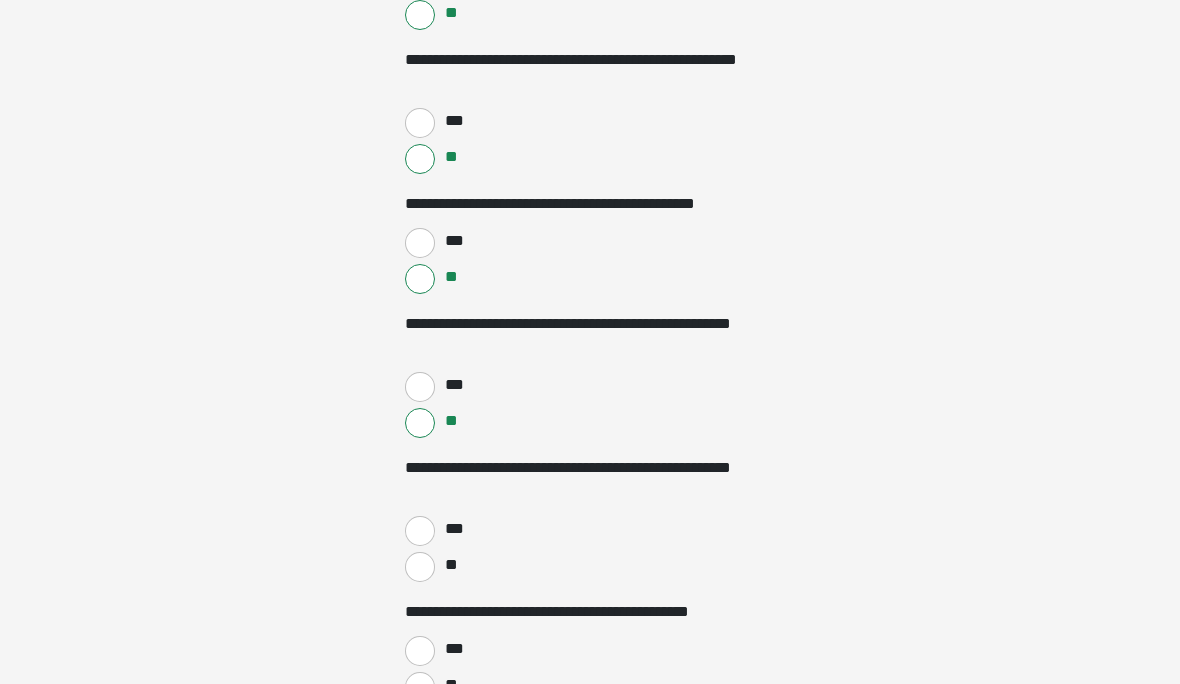 click on "**********" at bounding box center (590, -2422) 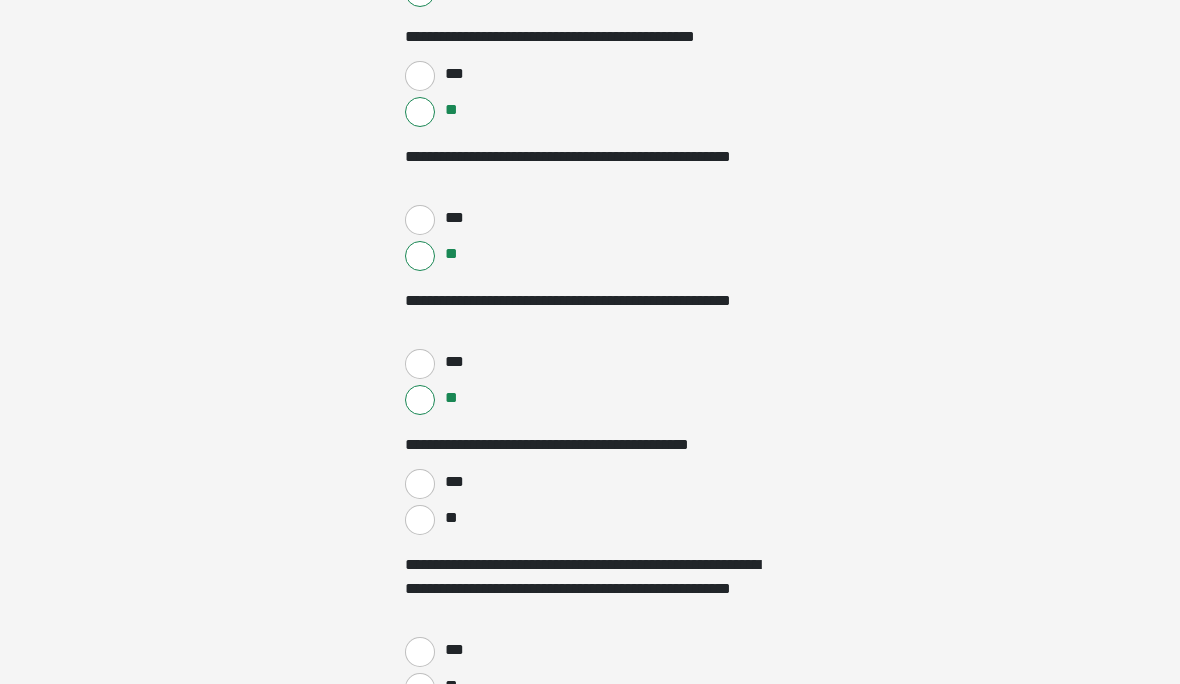 scroll, scrollTop: 2933, scrollLeft: 0, axis: vertical 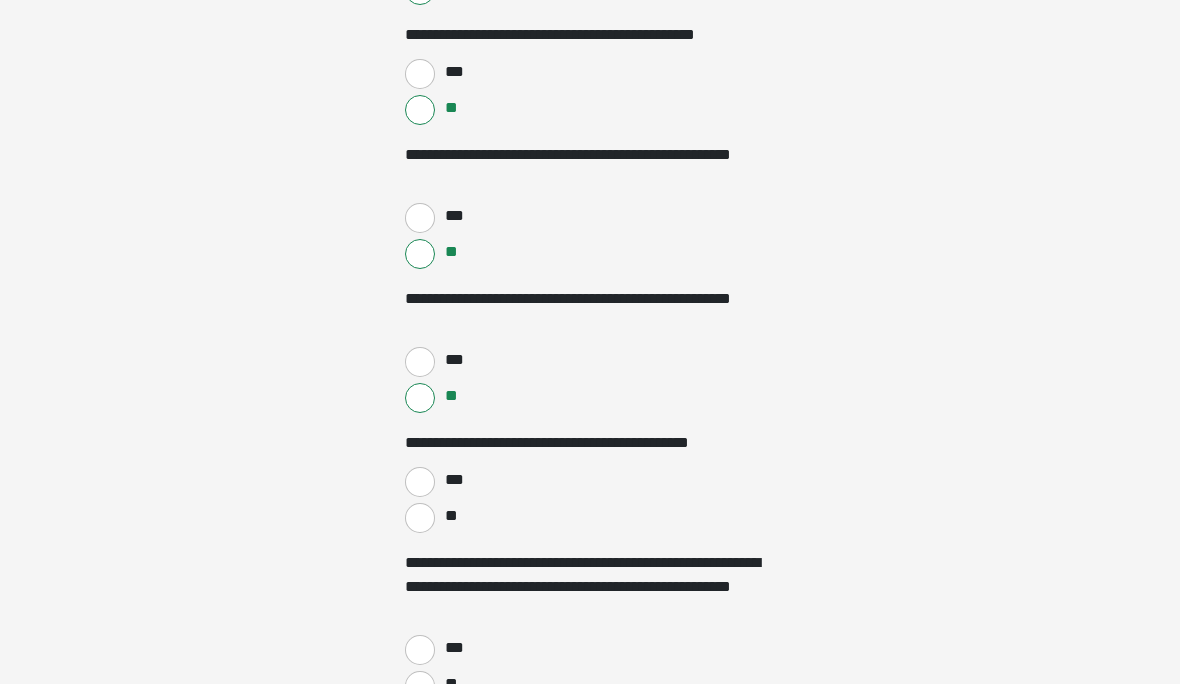 click on "**" at bounding box center (420, 518) 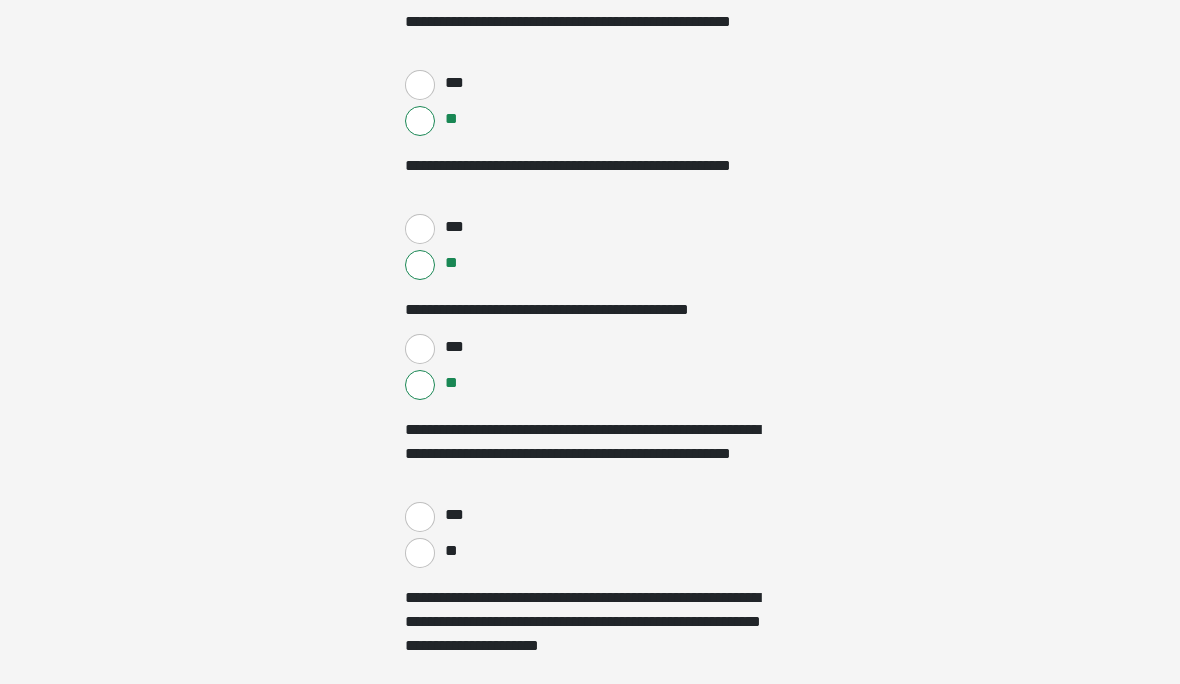 click on "**" at bounding box center [420, 554] 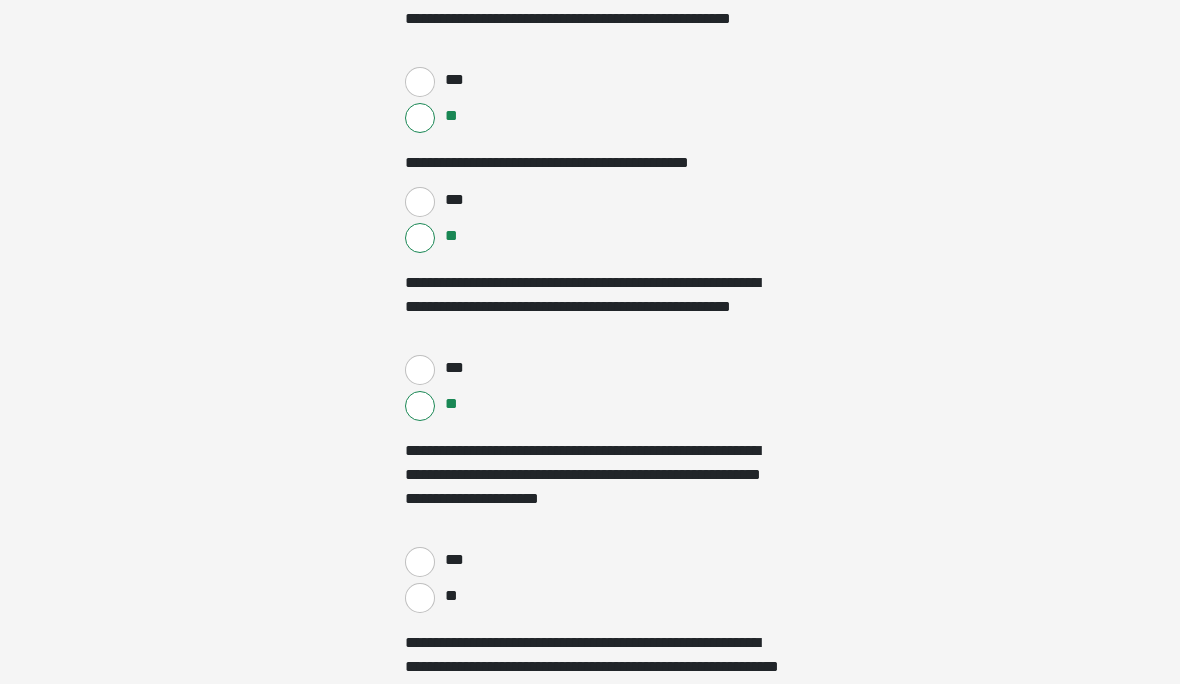 scroll, scrollTop: 3222, scrollLeft: 0, axis: vertical 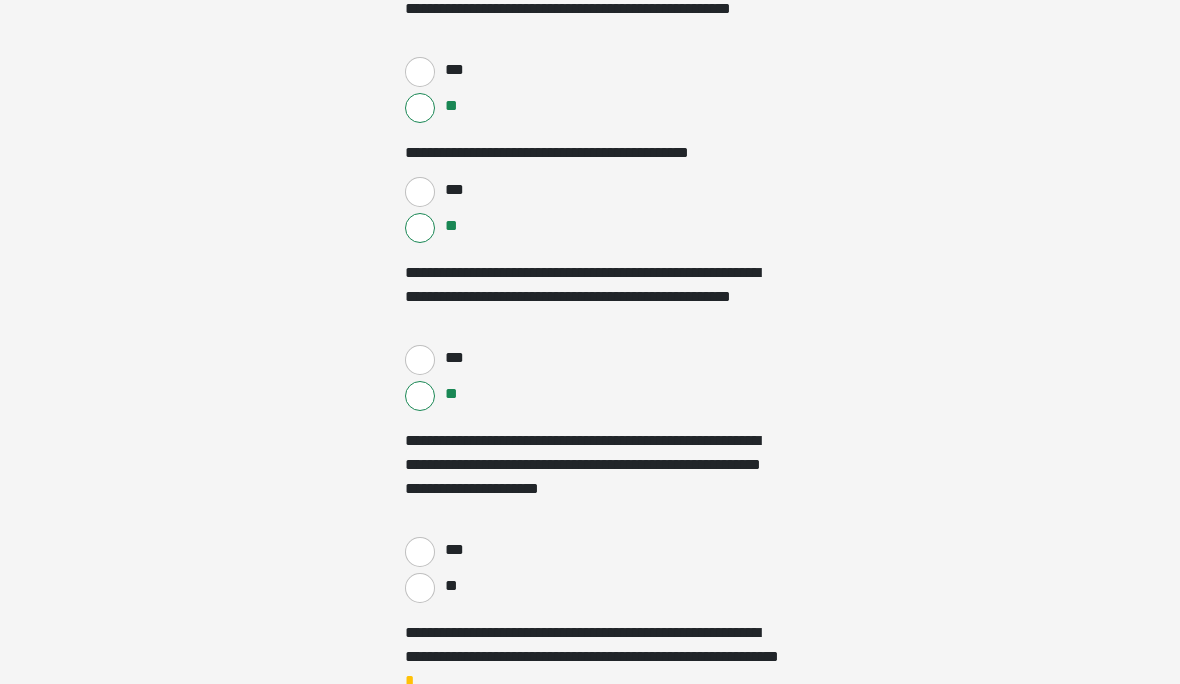 click on "**" at bounding box center (420, 588) 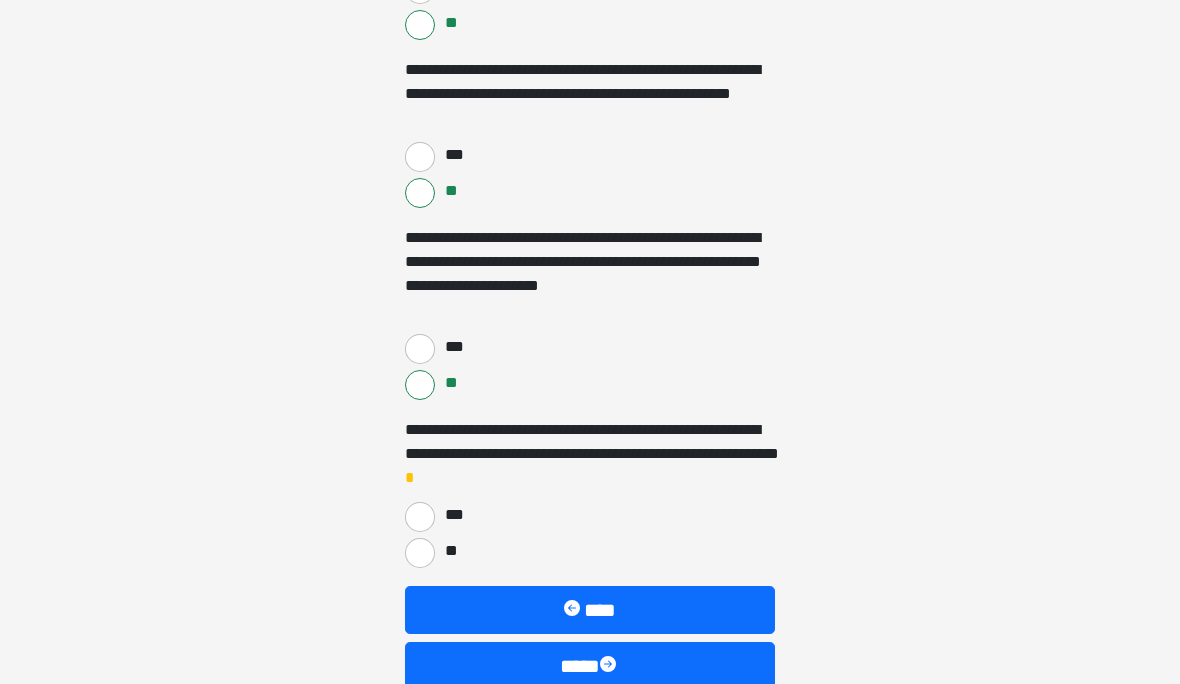 scroll, scrollTop: 3426, scrollLeft: 0, axis: vertical 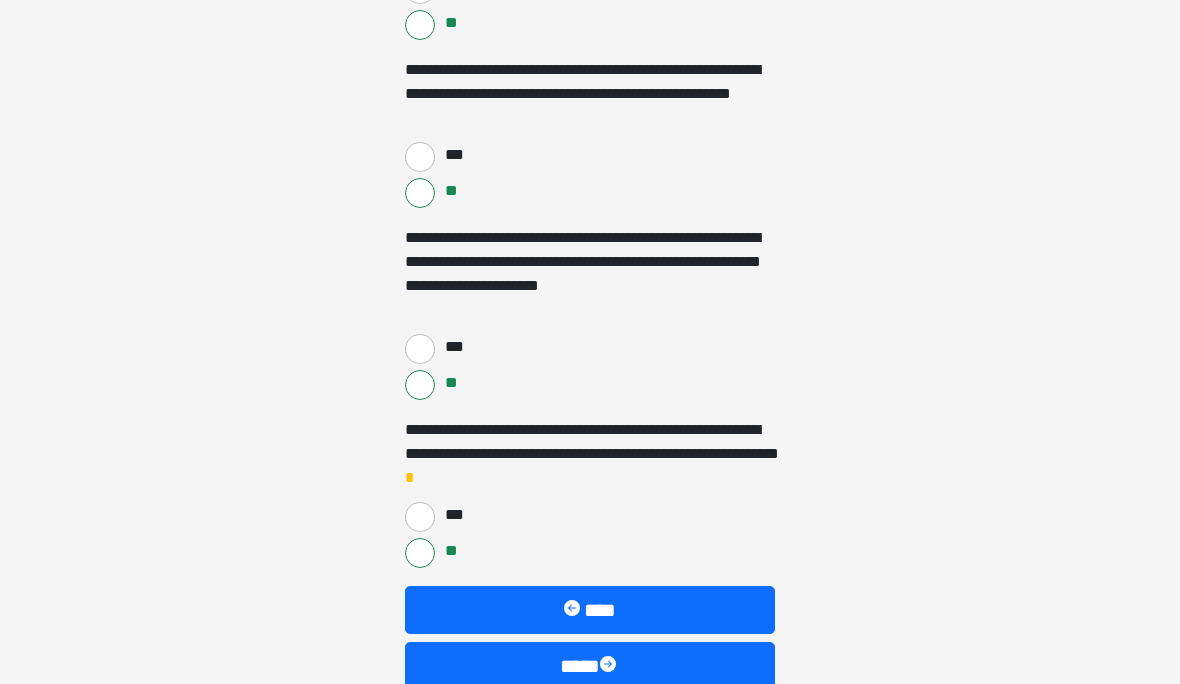 click at bounding box center [610, 666] 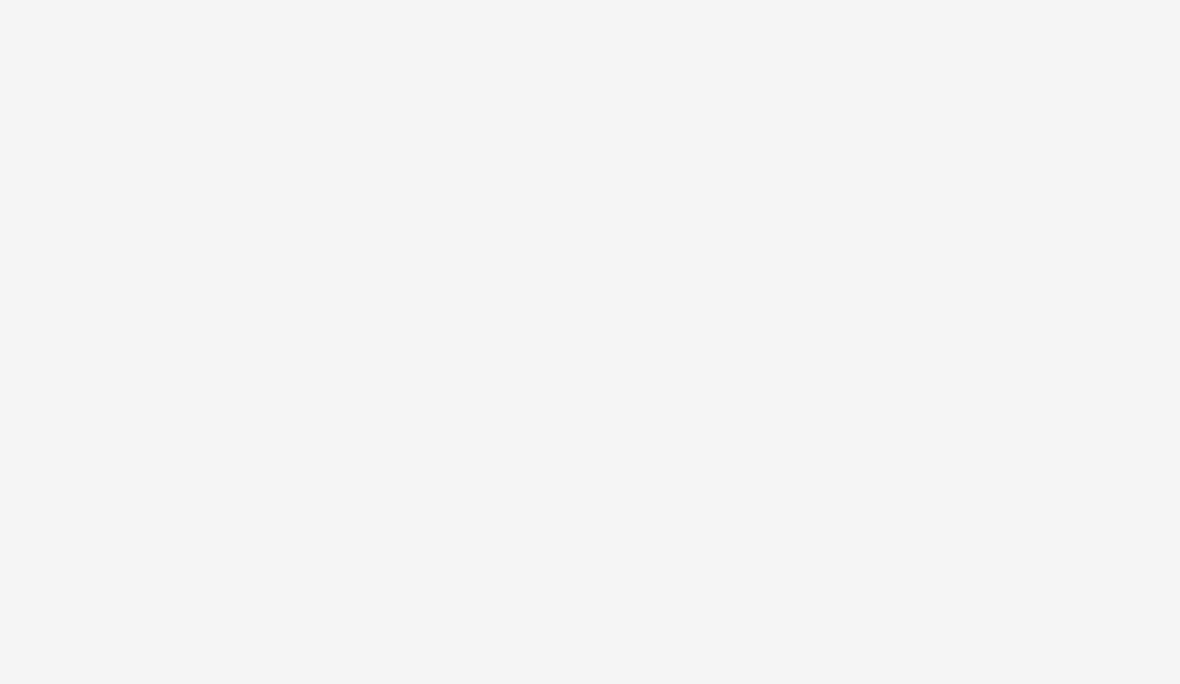 scroll, scrollTop: 47, scrollLeft: 0, axis: vertical 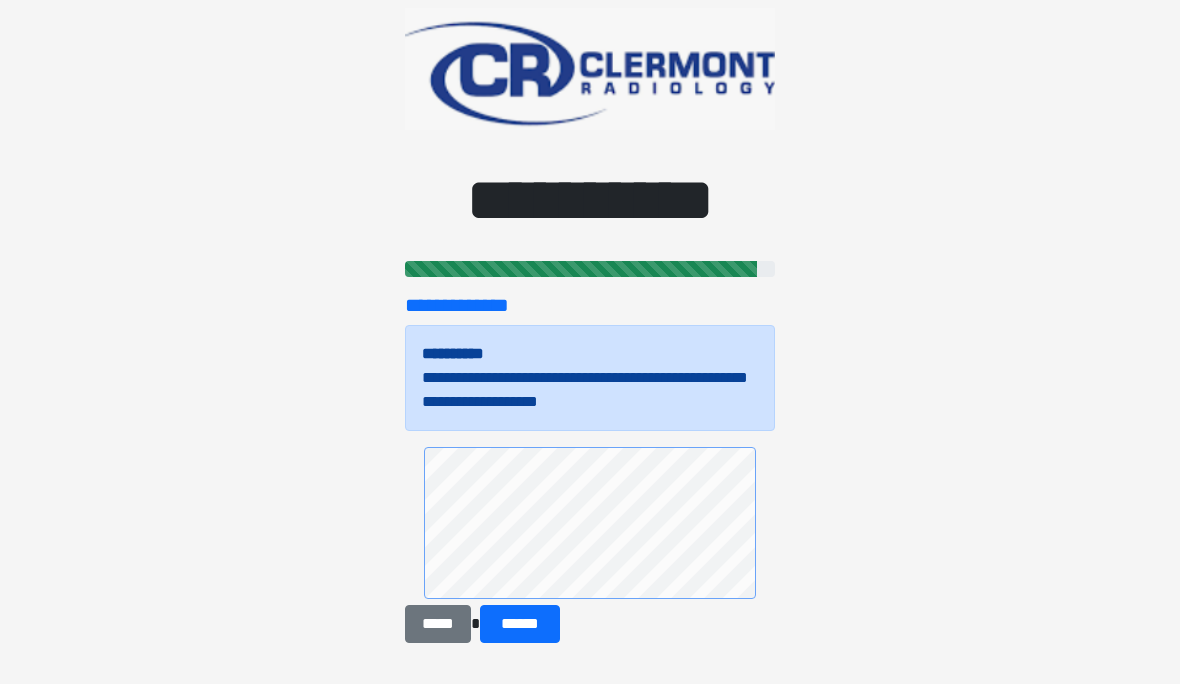 click on "******" at bounding box center (520, 624) 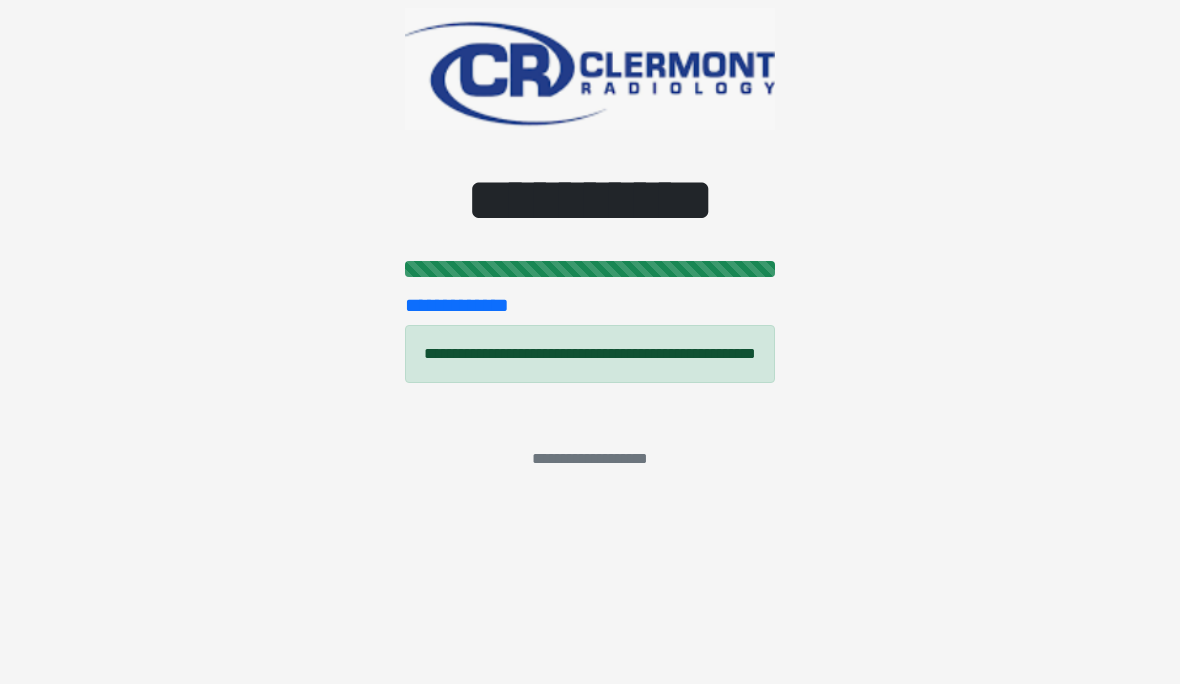 scroll, scrollTop: 0, scrollLeft: 0, axis: both 